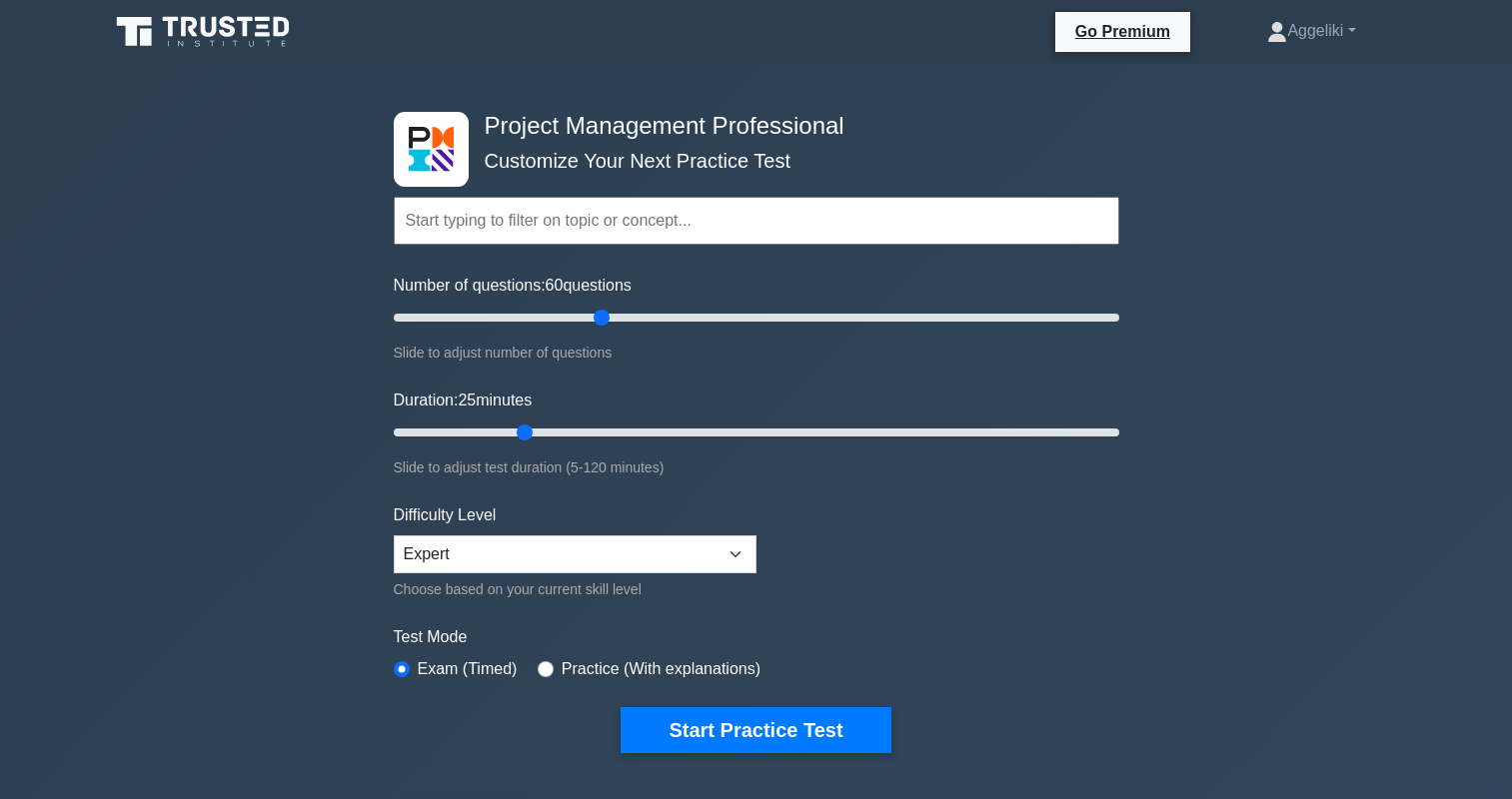 scroll, scrollTop: 0, scrollLeft: 0, axis: both 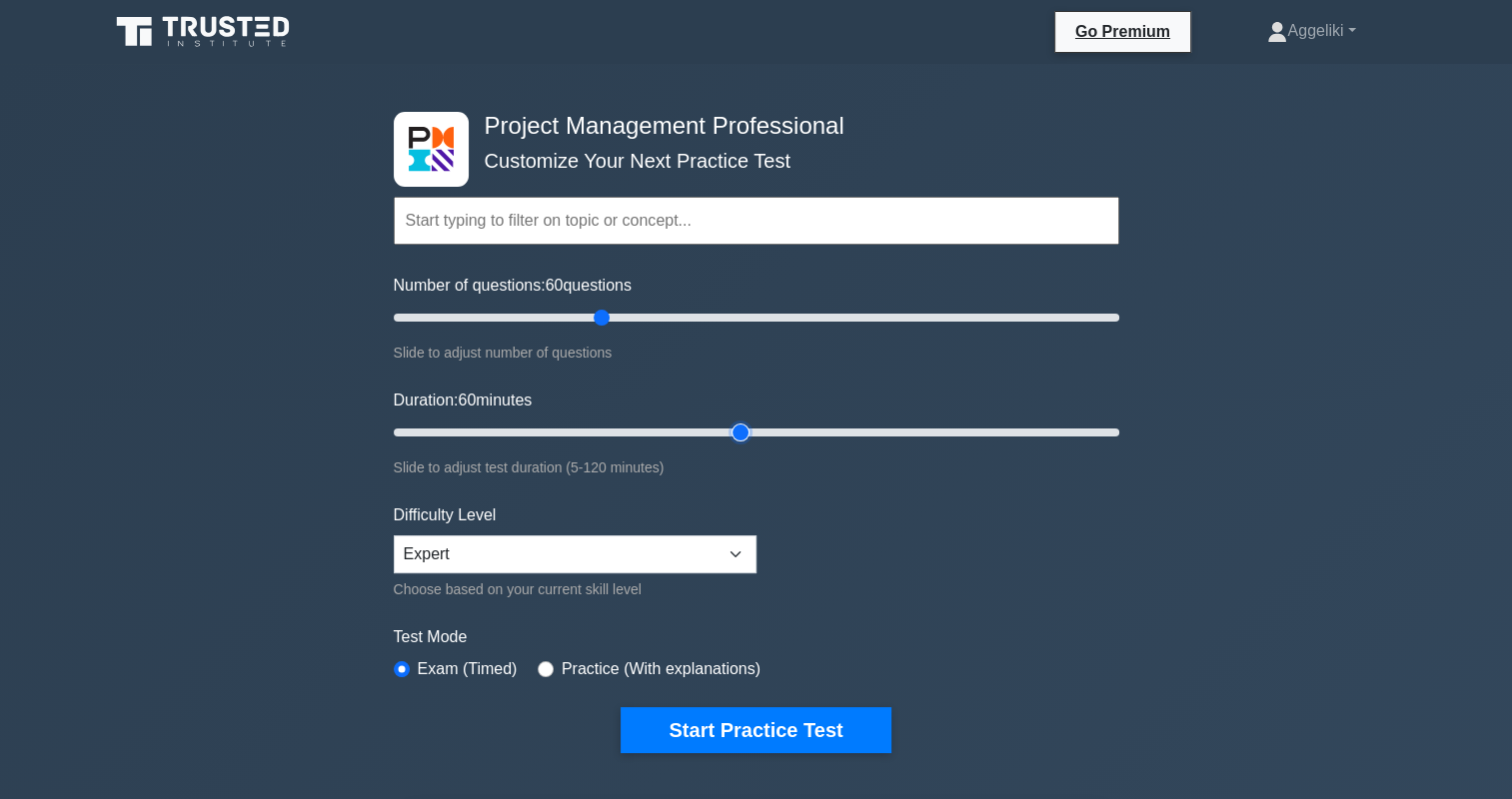 drag, startPoint x: 524, startPoint y: 430, endPoint x: 751, endPoint y: 439, distance: 227.17834 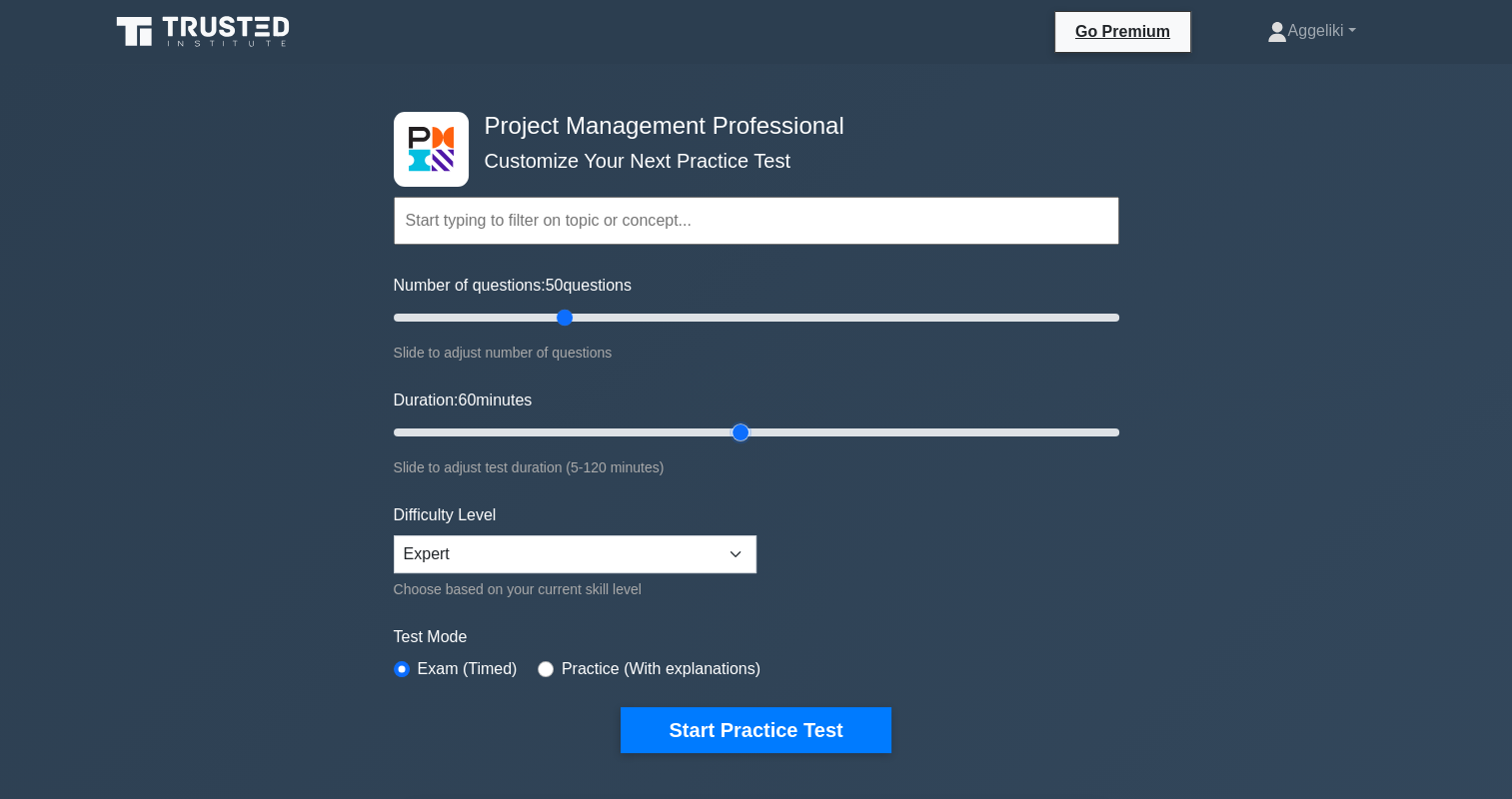 drag, startPoint x: 601, startPoint y: 309, endPoint x: 562, endPoint y: 311, distance: 39.051248 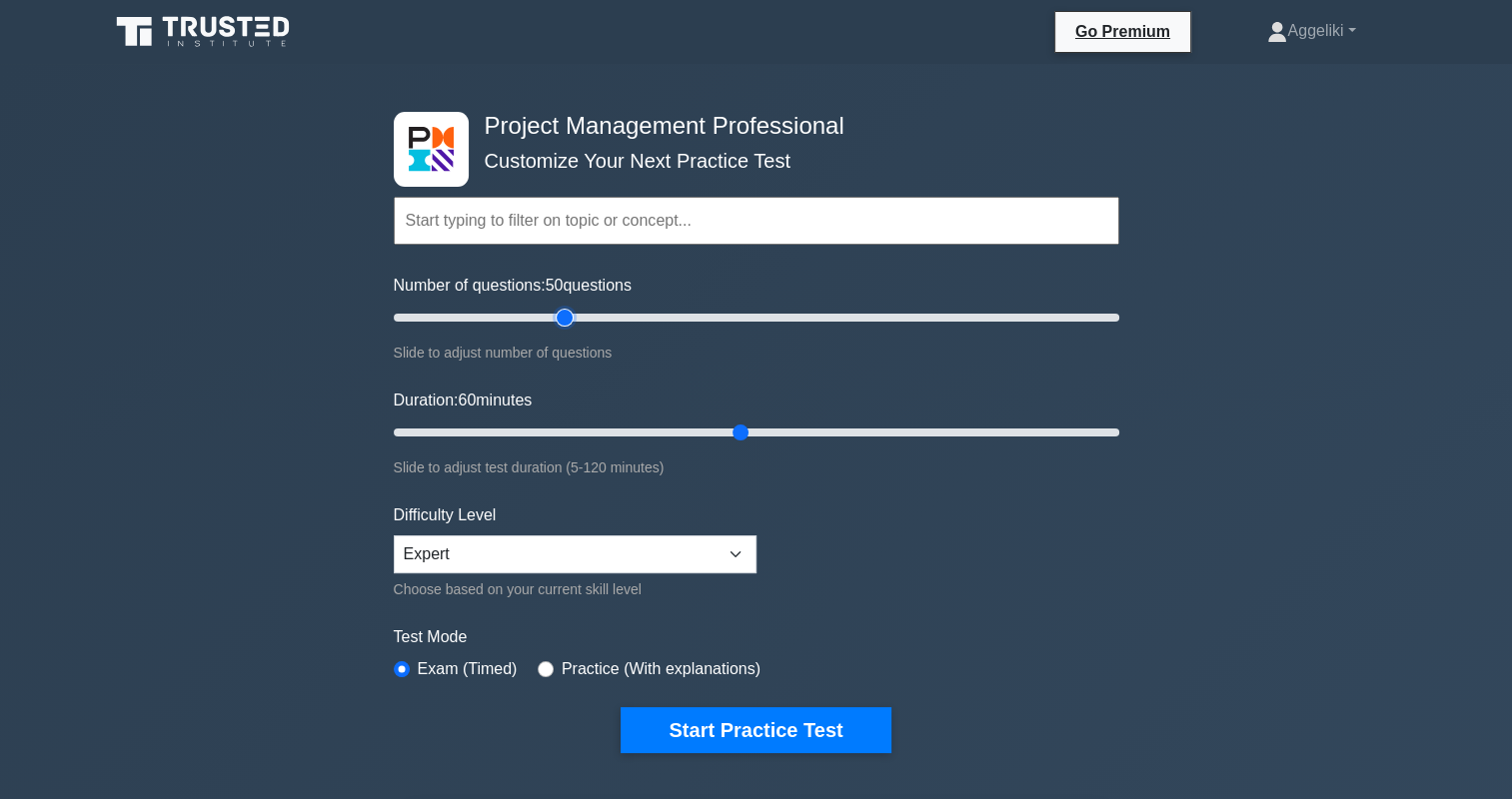 type on "50" 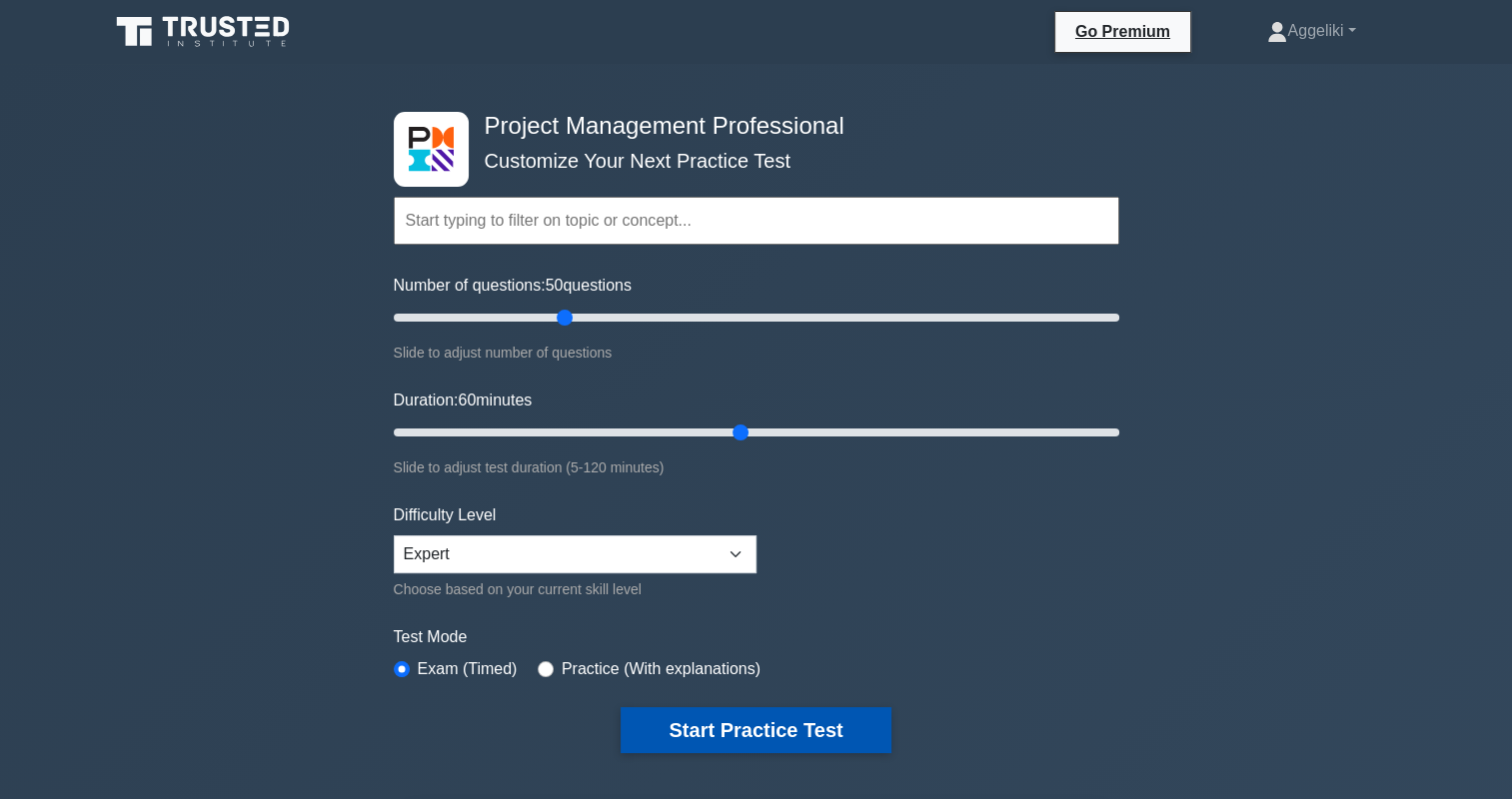 click on "Start Practice Test" at bounding box center [756, 730] 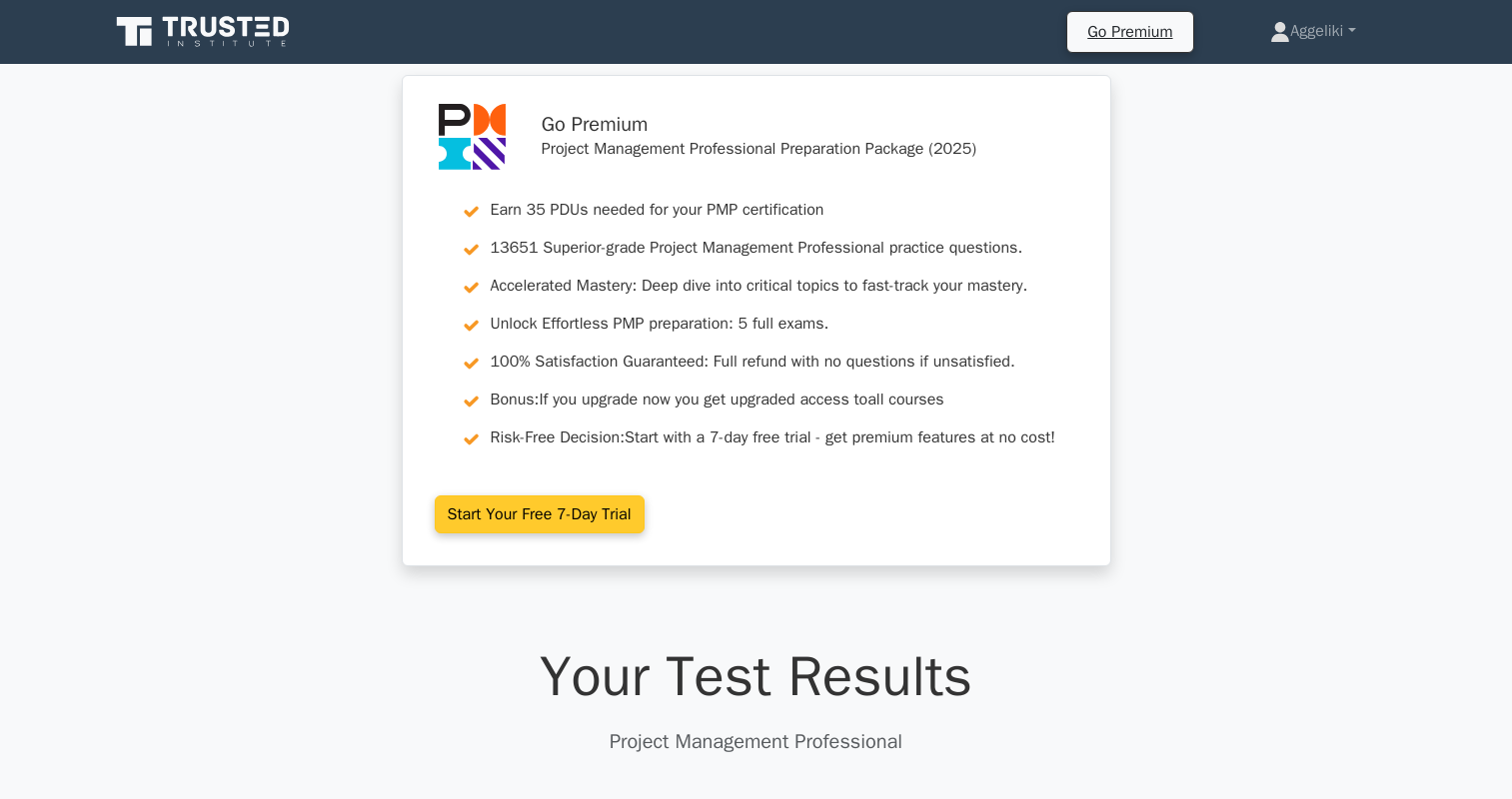 scroll, scrollTop: 0, scrollLeft: 0, axis: both 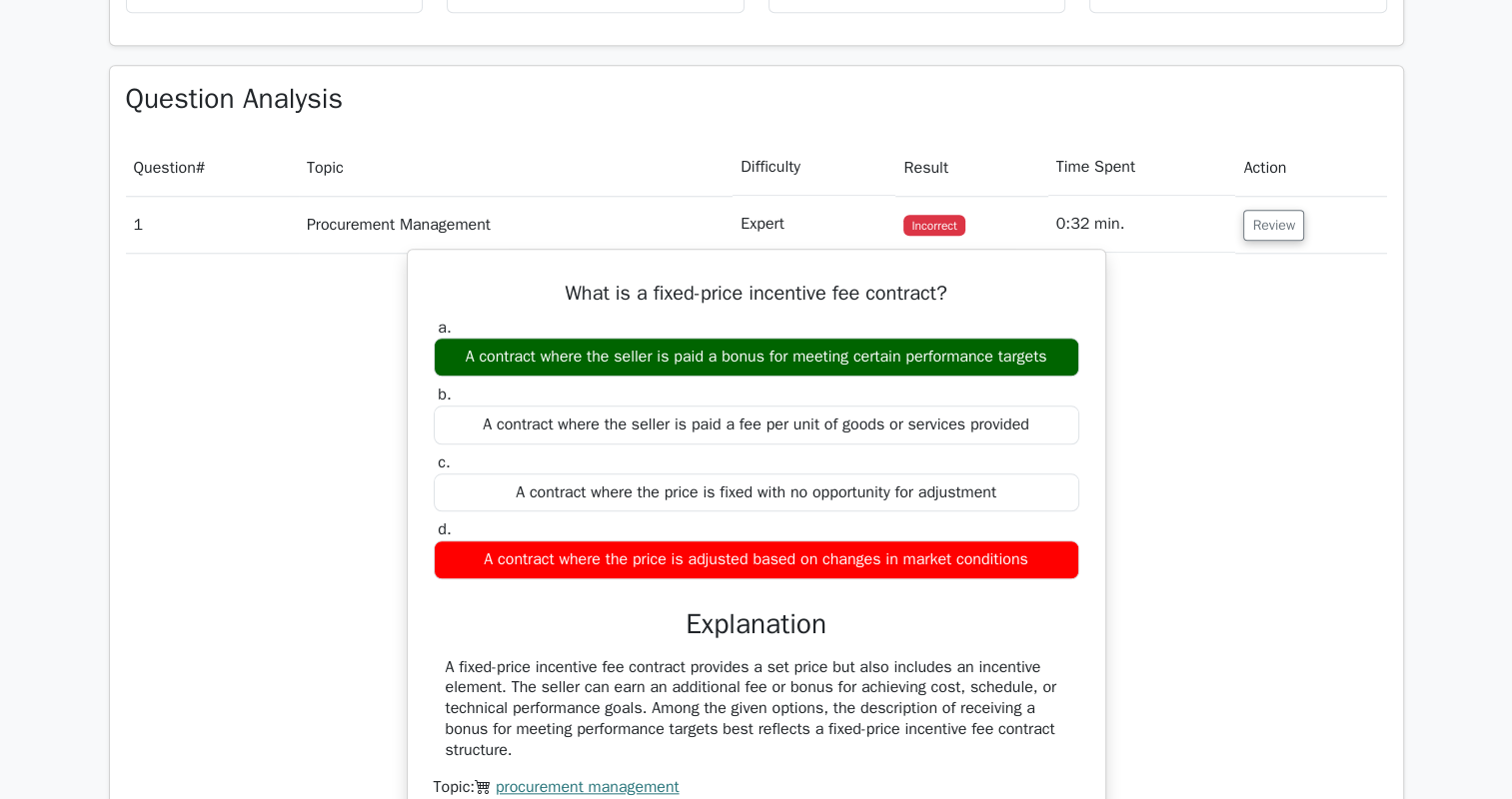 click on "What is a fixed-price incentive fee contract?" at bounding box center (756, 294) 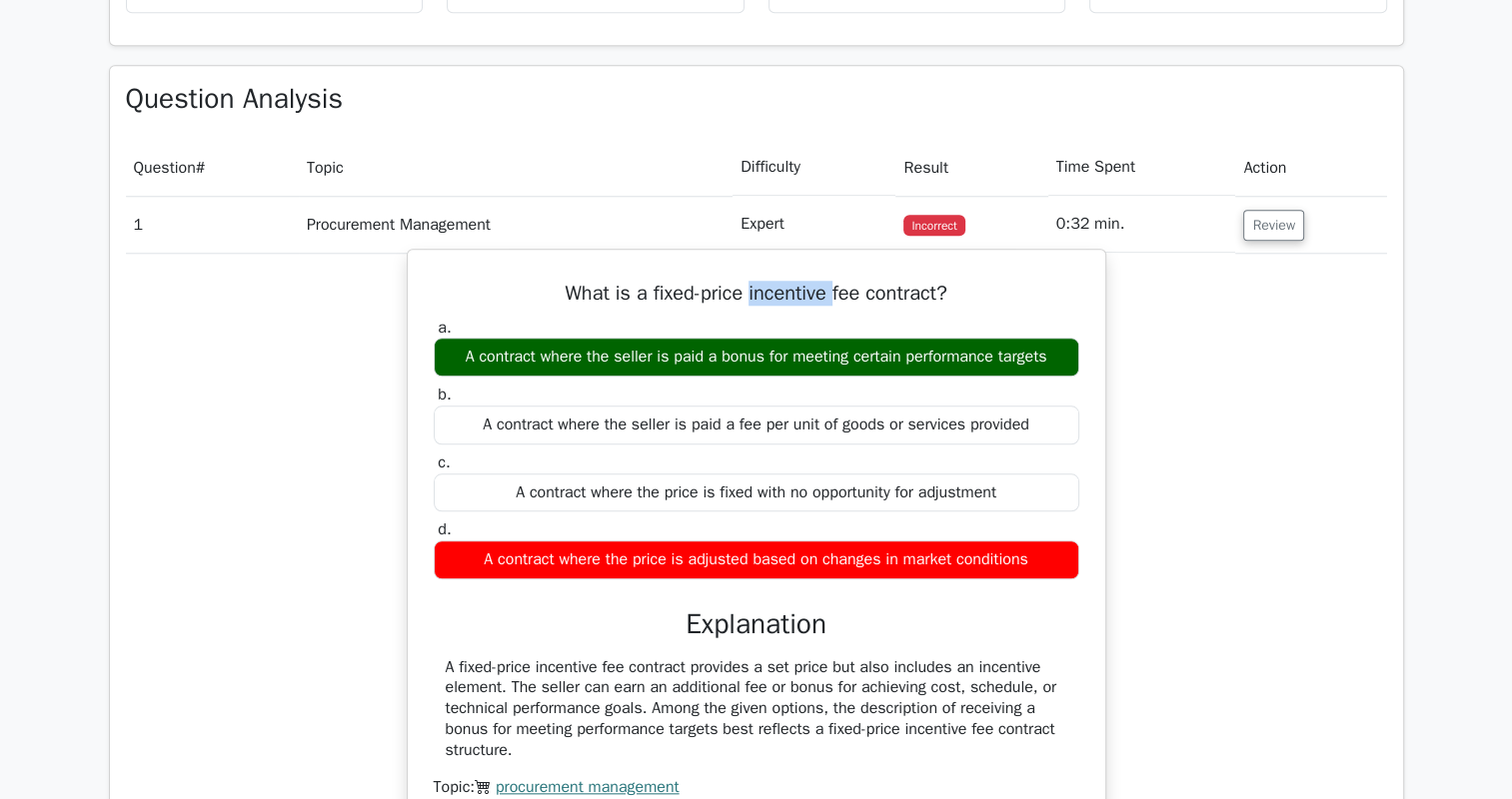 click on "What is a fixed-price incentive fee contract?" at bounding box center (756, 294) 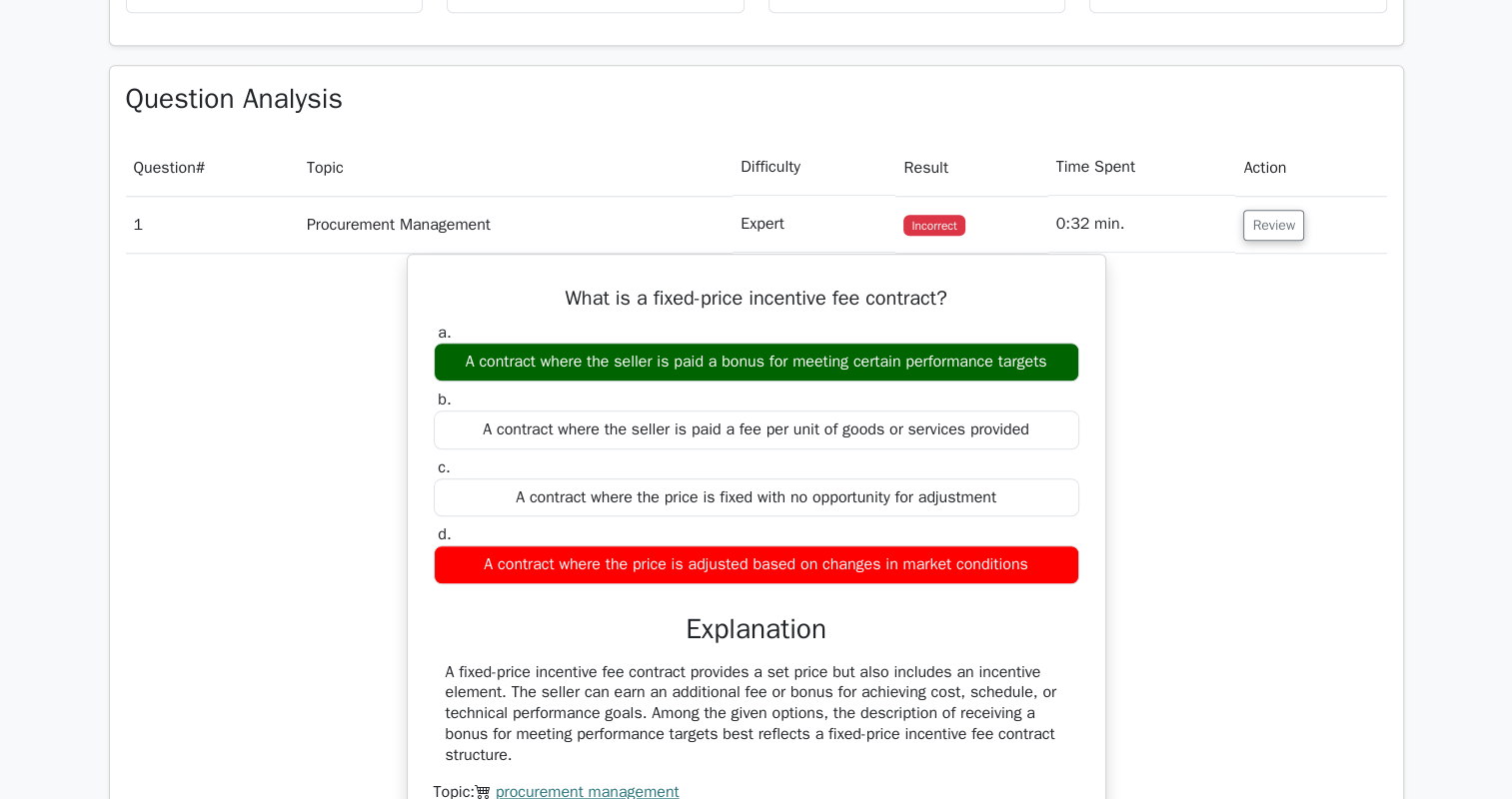 click on "What is a fixed-price incentive fee contract?
a.
A contract where the seller is paid a bonus for meeting certain performance targets
b.
c. d." at bounding box center [756, 563] 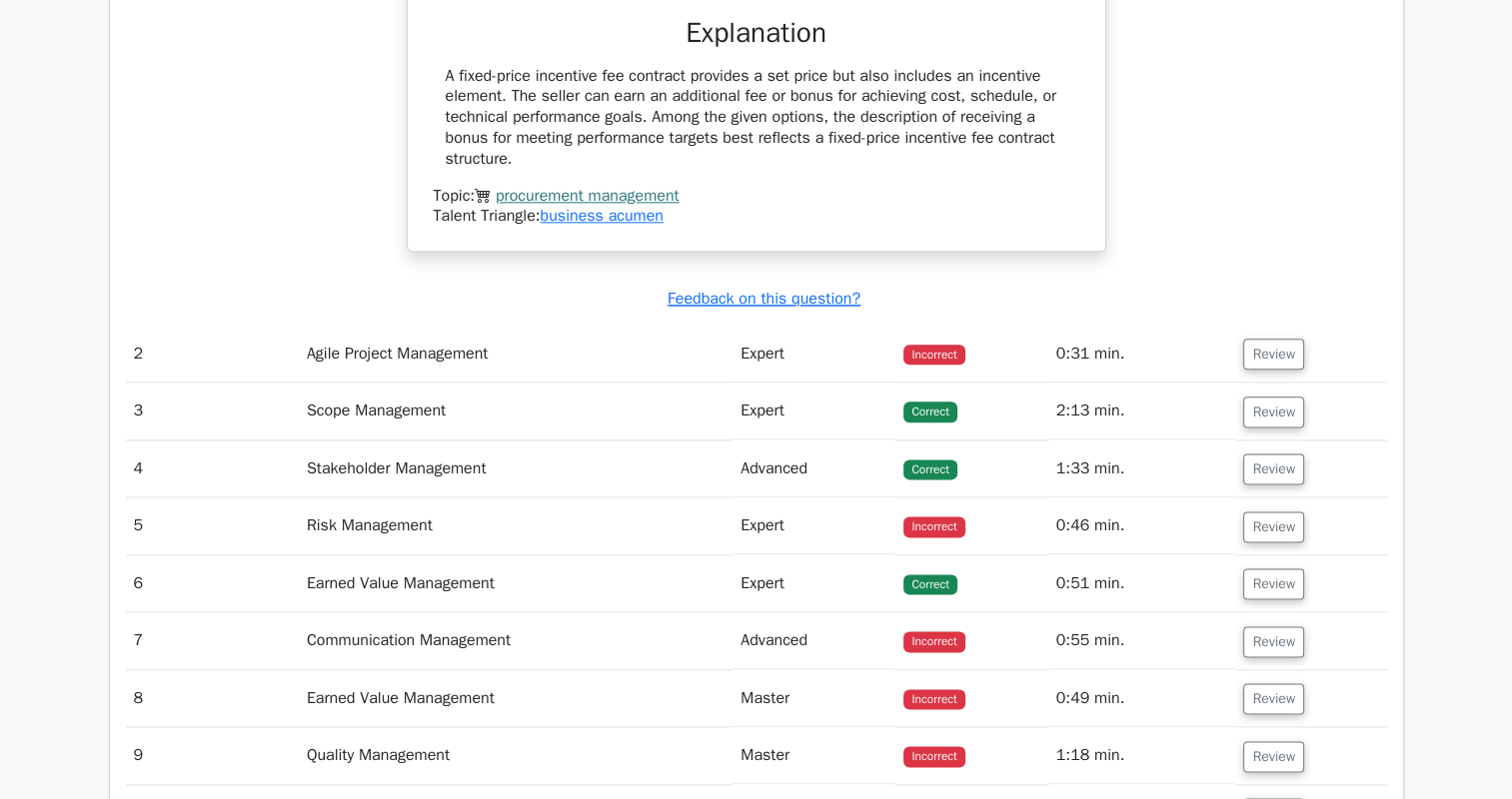 scroll, scrollTop: 2411, scrollLeft: 0, axis: vertical 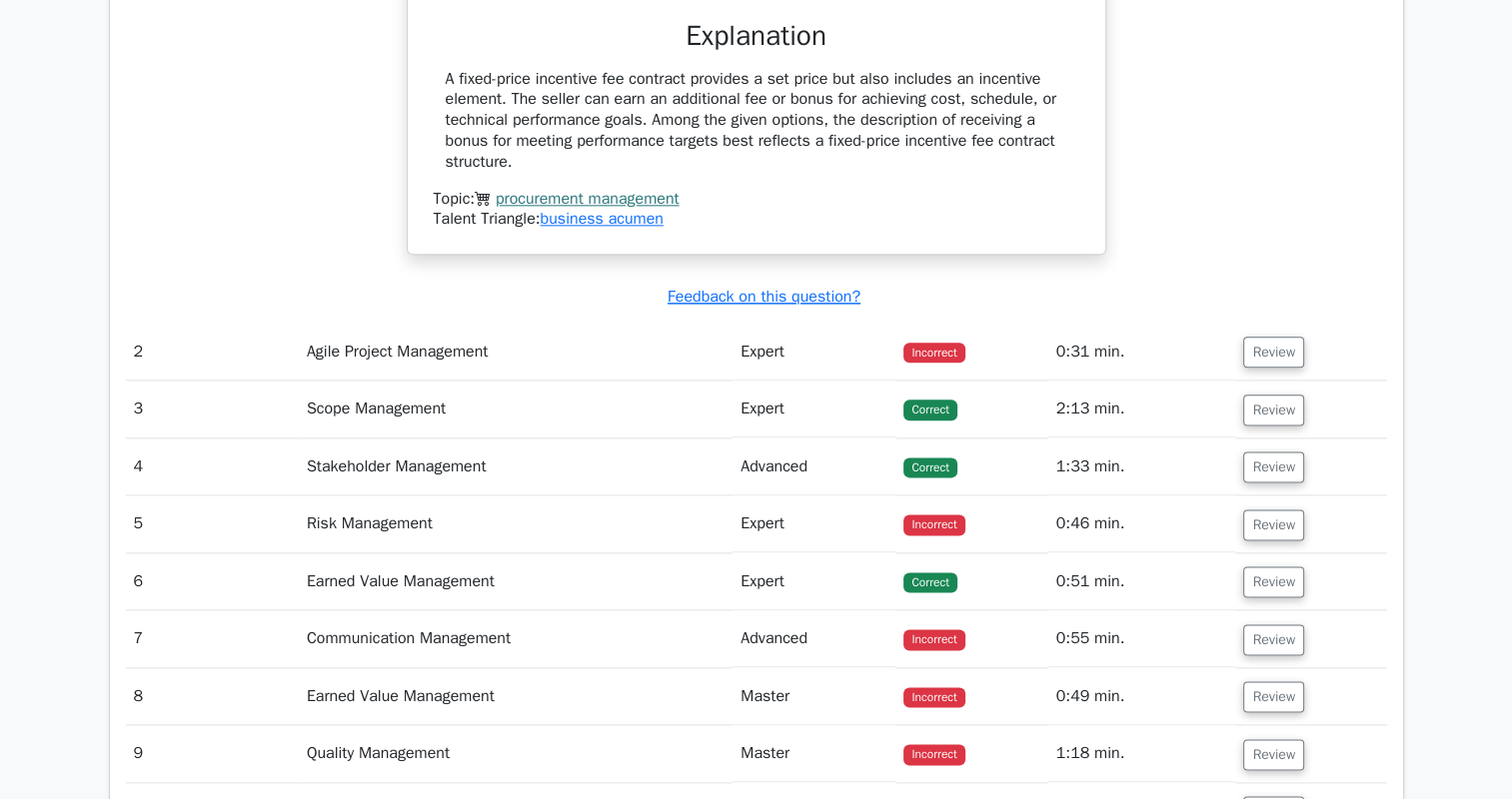click on "Agile Project Management" at bounding box center (516, 352) 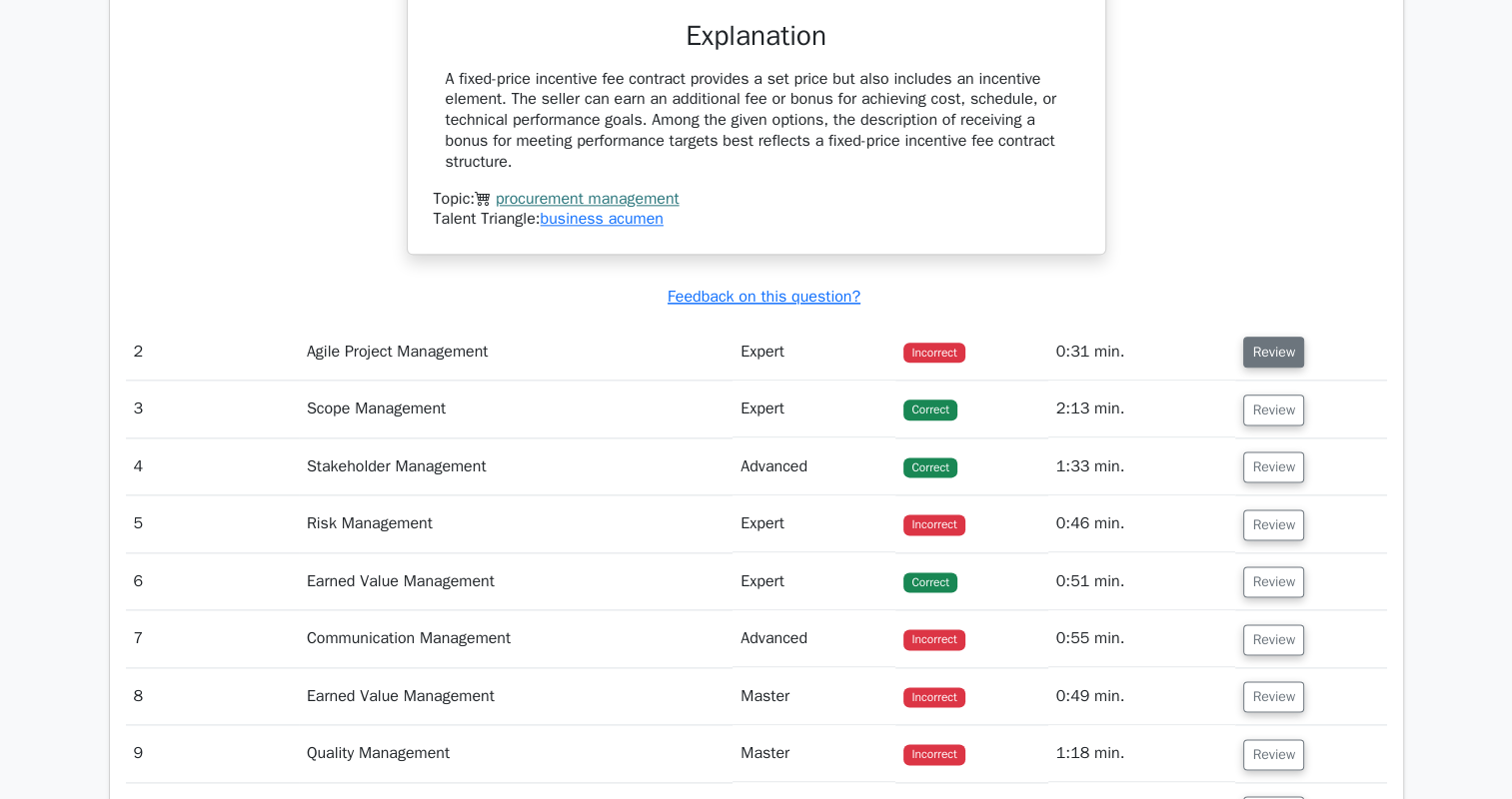 click on "Review" at bounding box center [1273, 352] 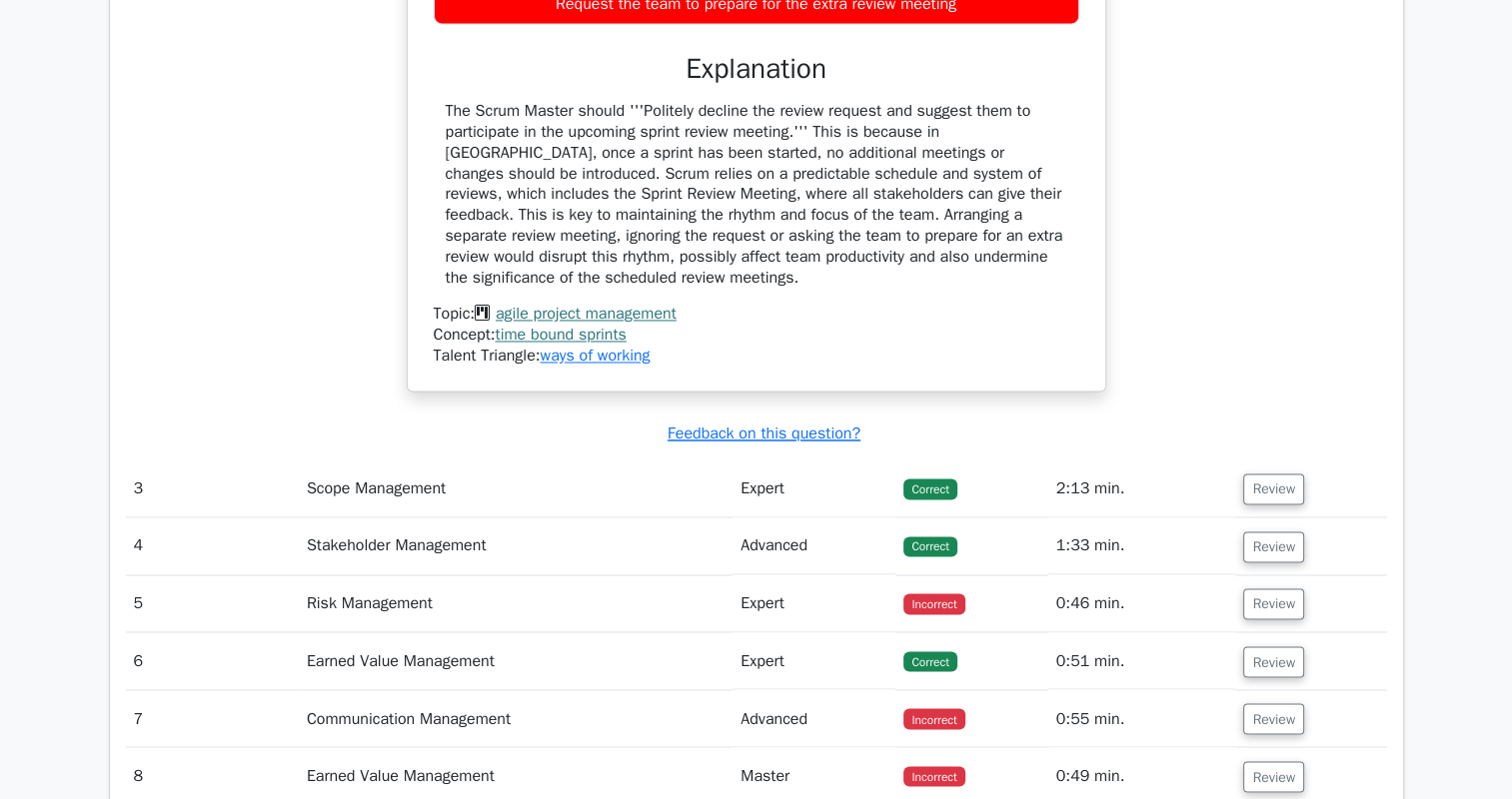 scroll, scrollTop: 3316, scrollLeft: 0, axis: vertical 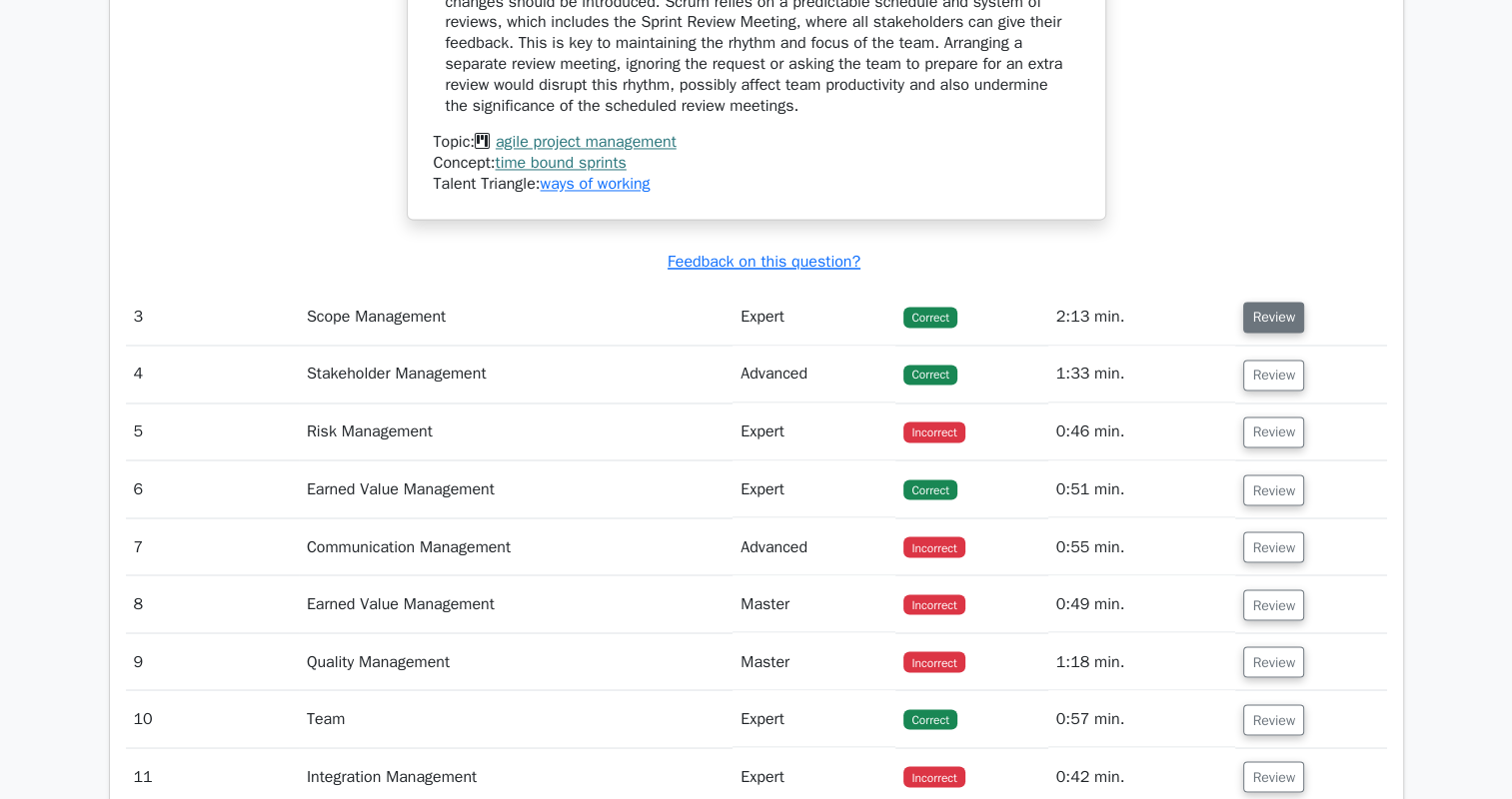 click on "Review" at bounding box center [1273, 317] 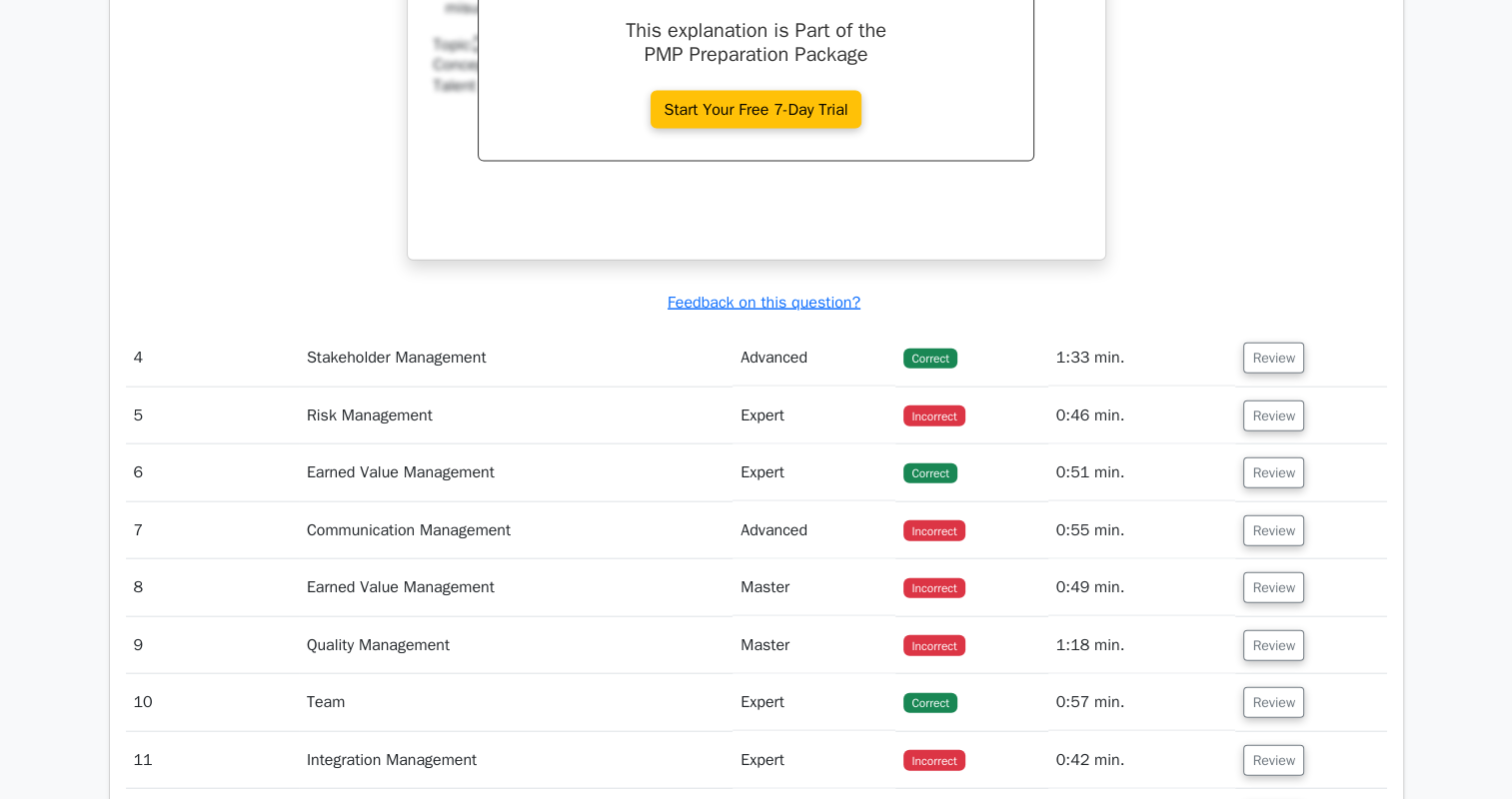 scroll, scrollTop: 4530, scrollLeft: 0, axis: vertical 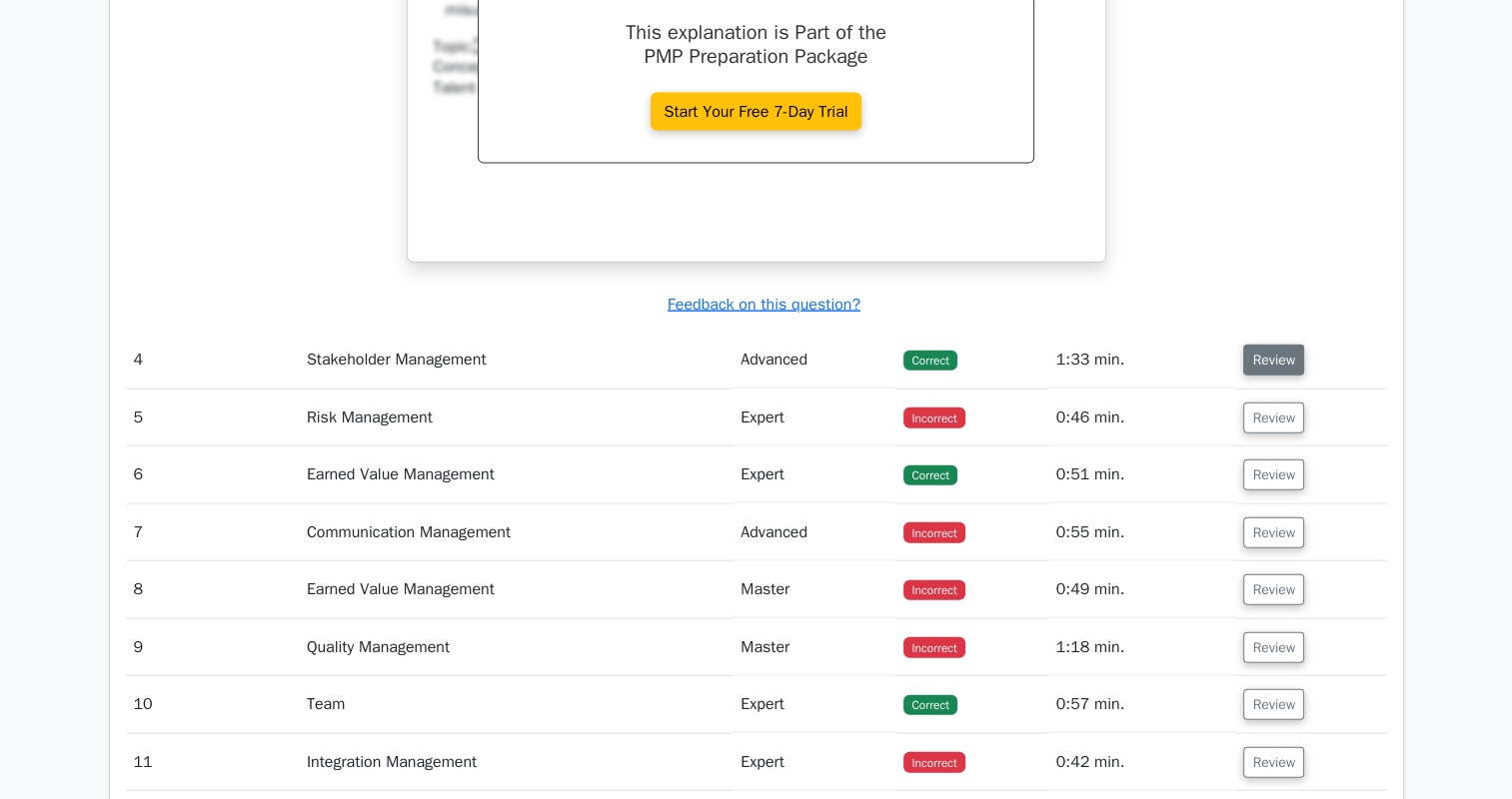 click on "Review" at bounding box center [1273, 360] 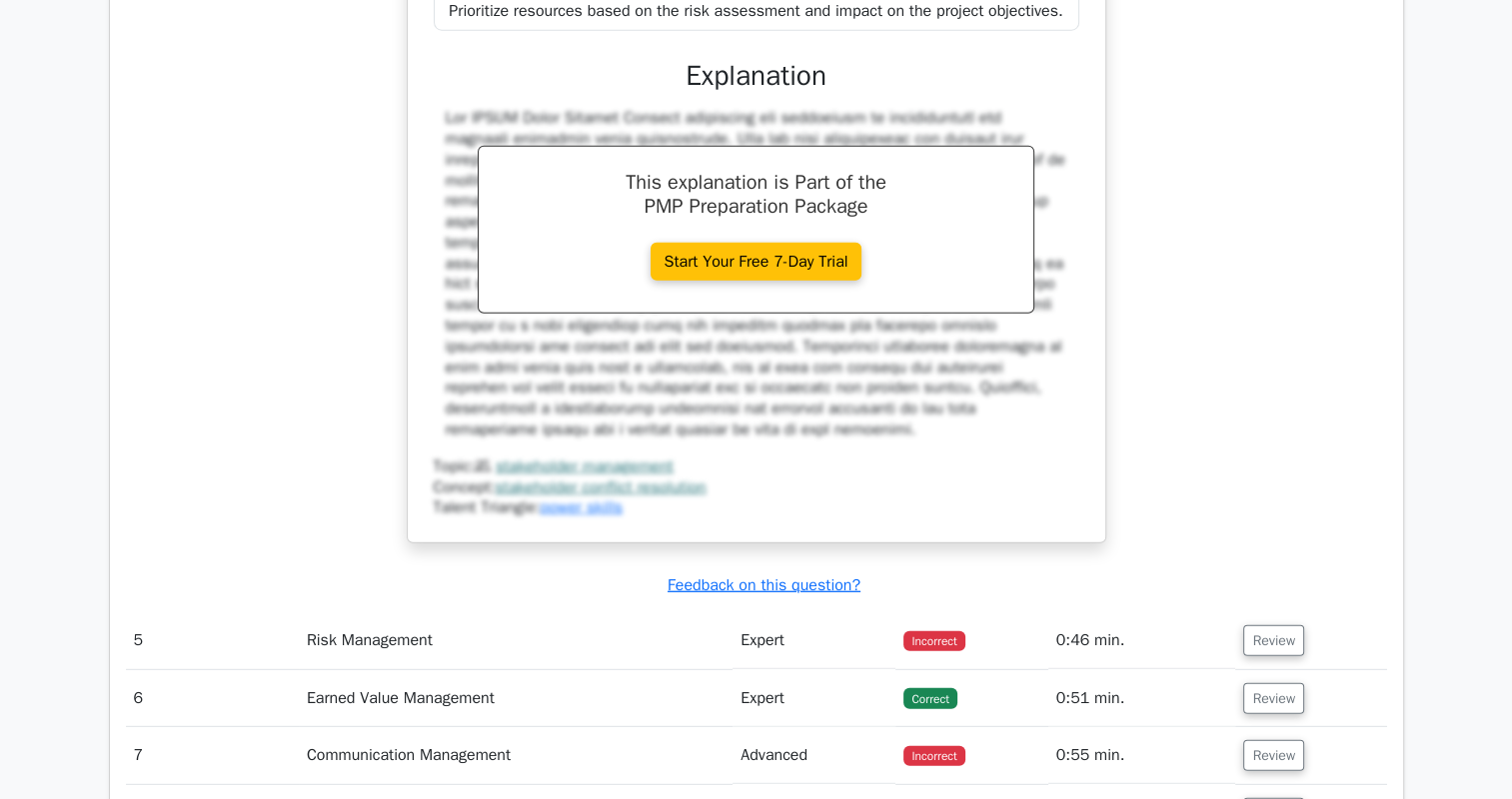 scroll, scrollTop: 5713, scrollLeft: 0, axis: vertical 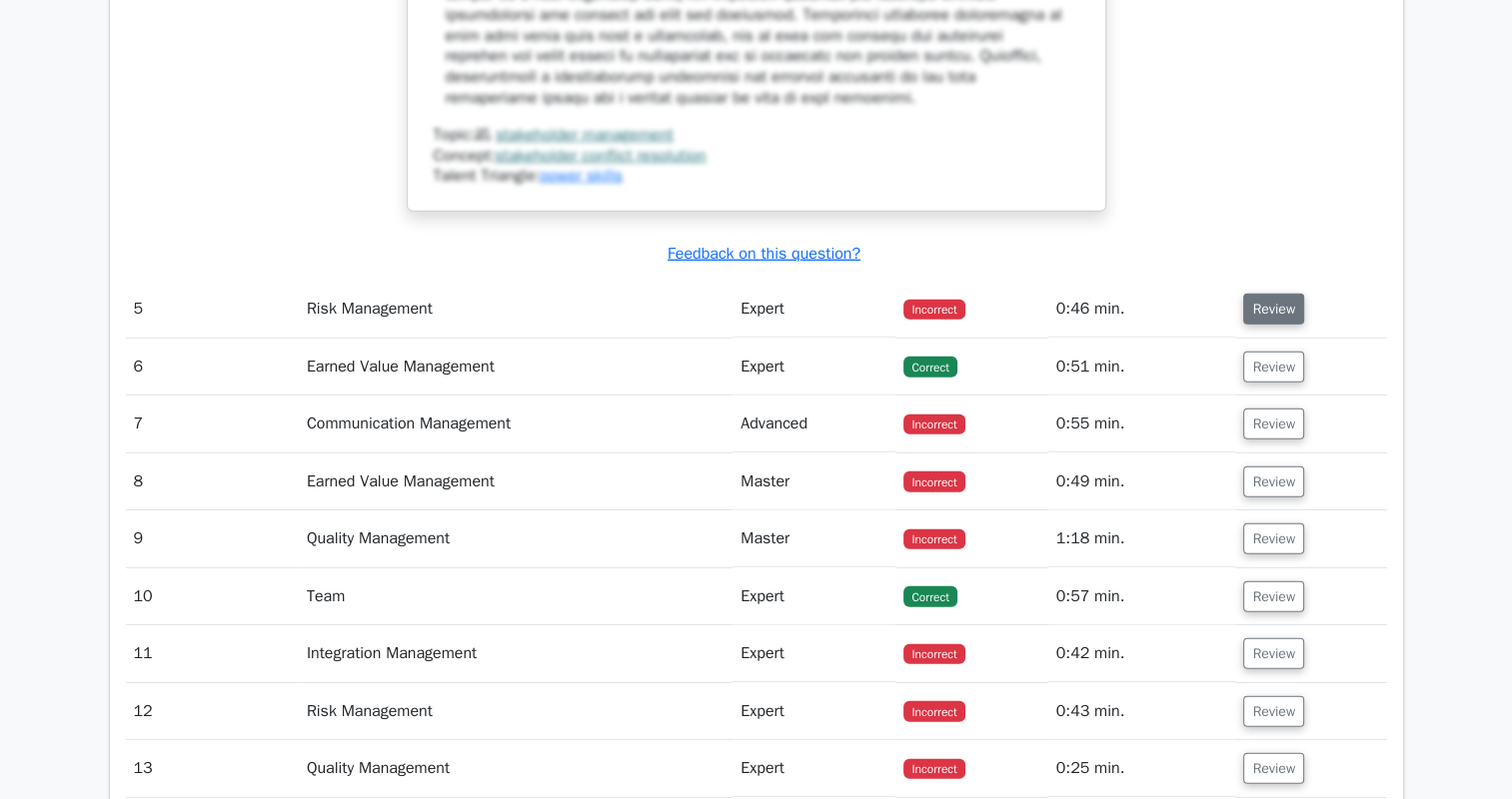 click on "Review" at bounding box center [1273, 309] 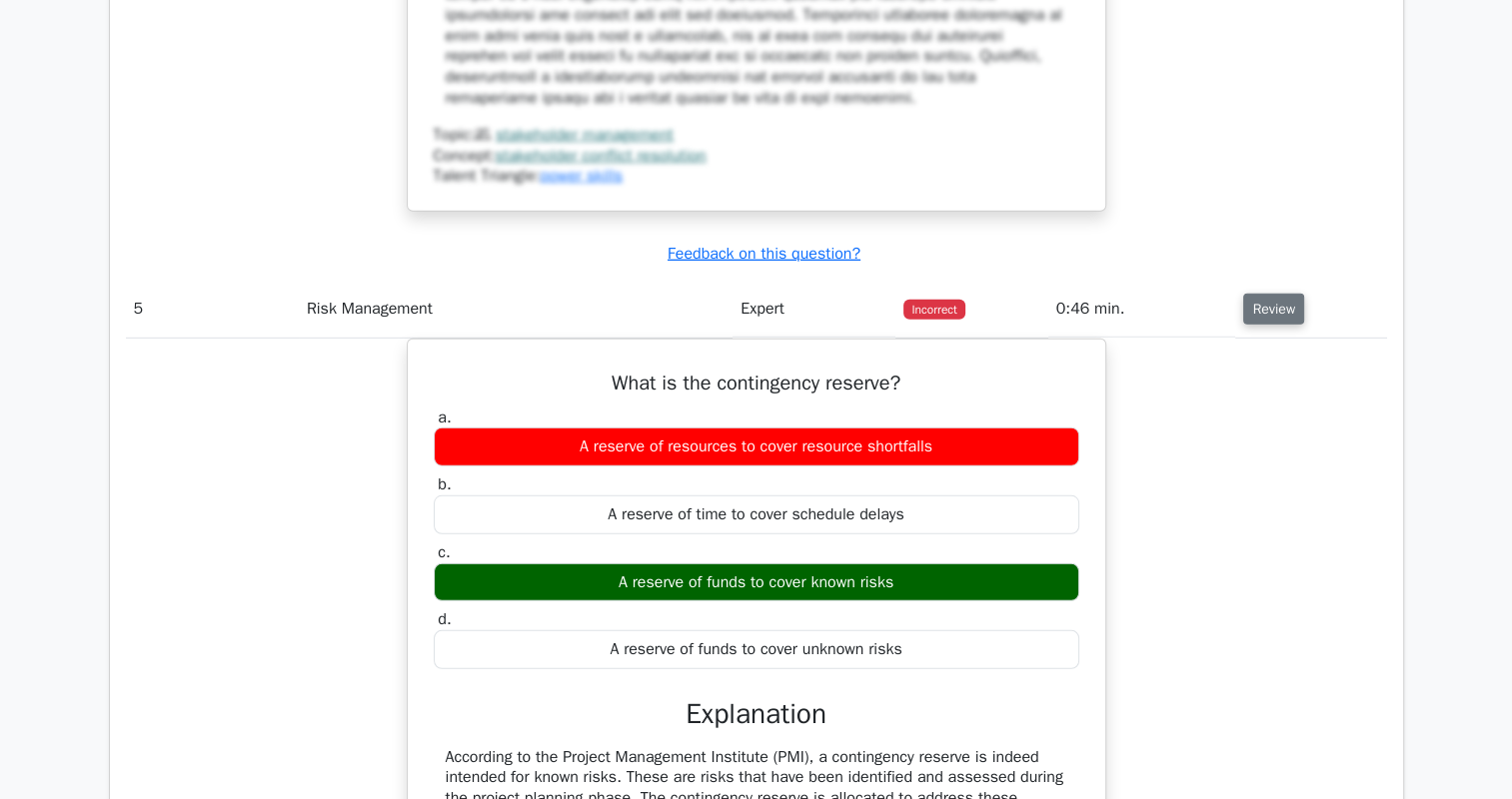 scroll, scrollTop: 5904, scrollLeft: 0, axis: vertical 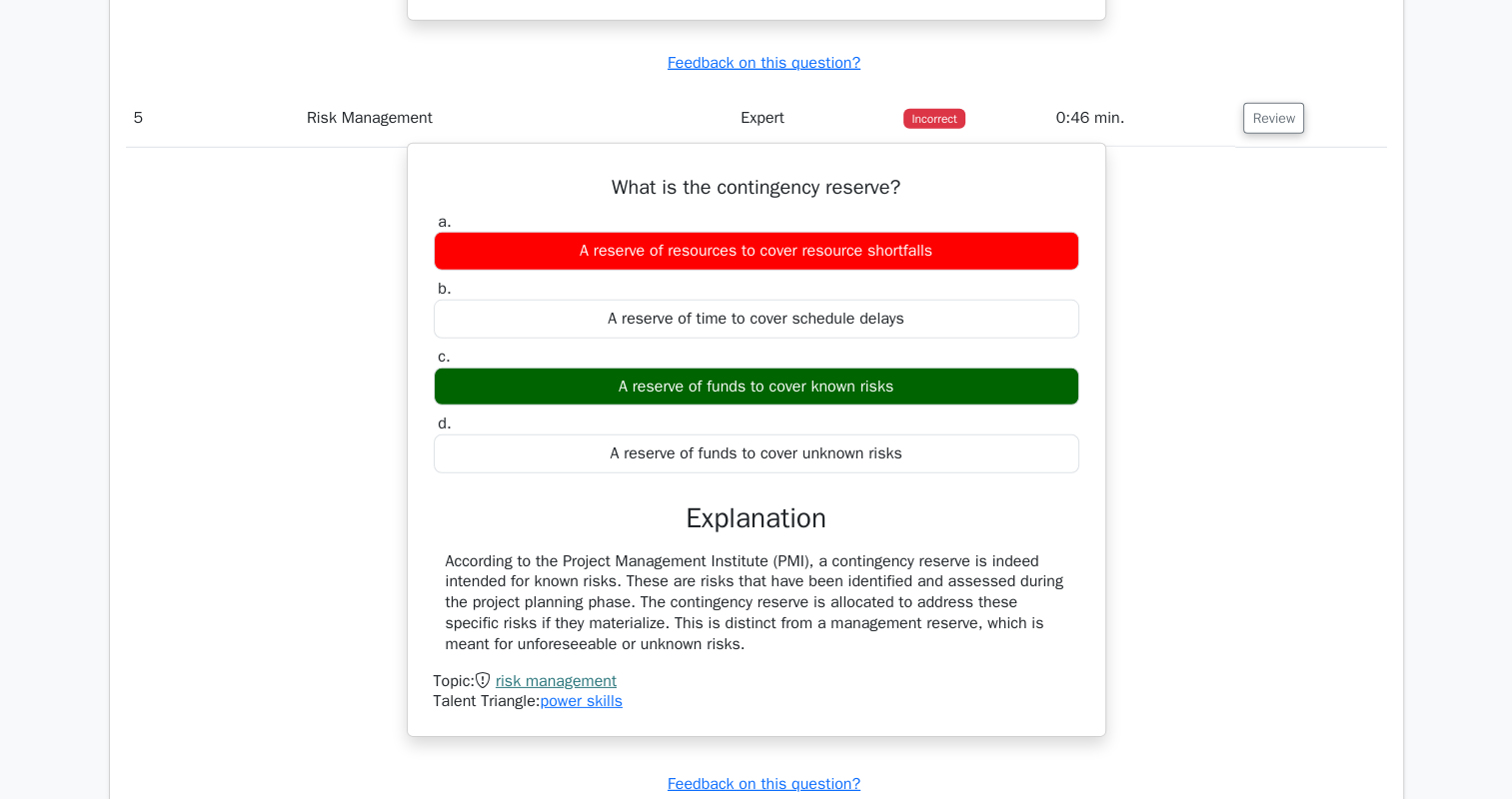 click on "What is the contingency reserve?
a.
A reserve of resources to cover resource shortfalls
b.
c." at bounding box center (756, 440) 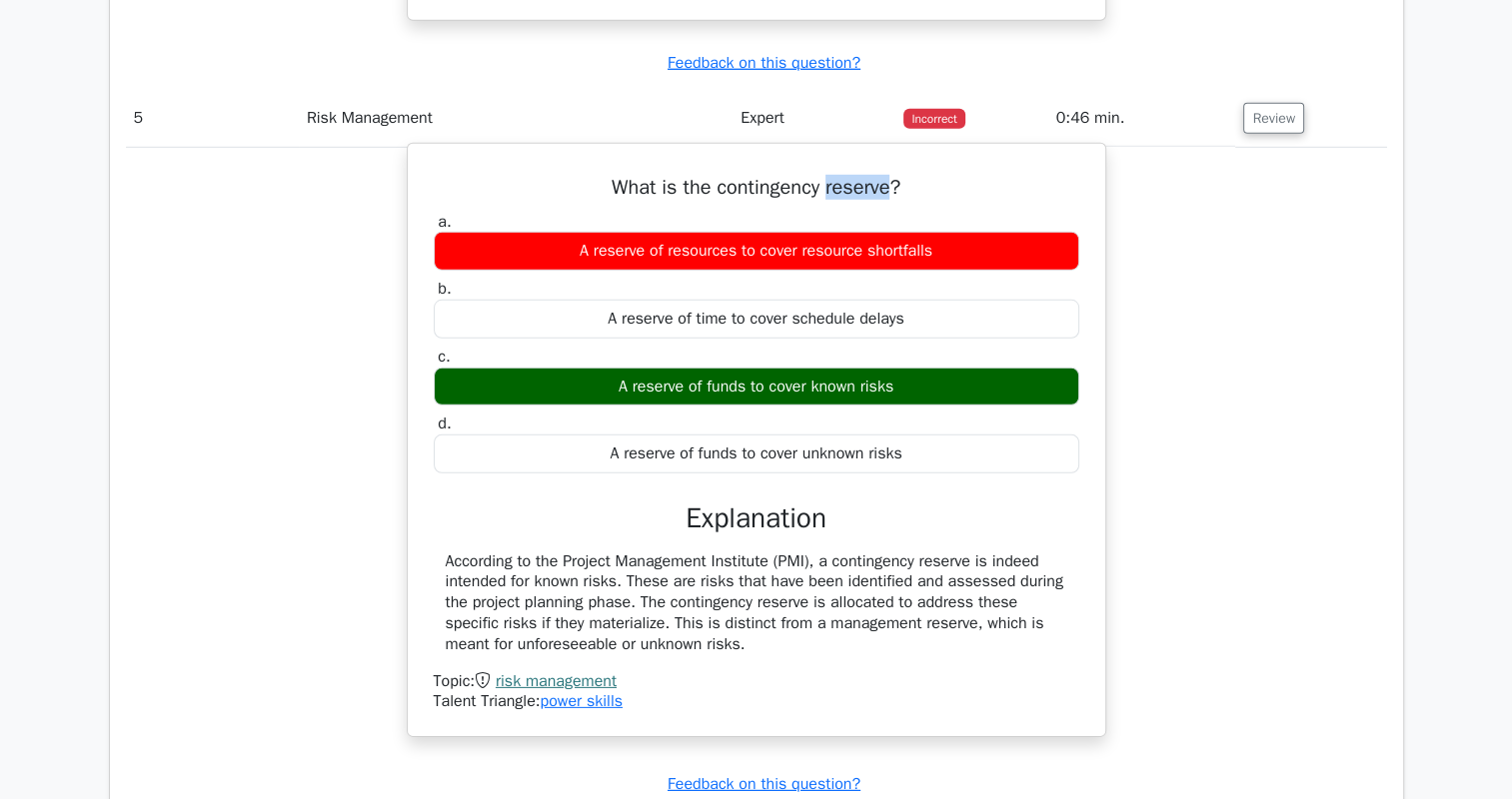 click on "What is the contingency reserve?" at bounding box center (756, 188) 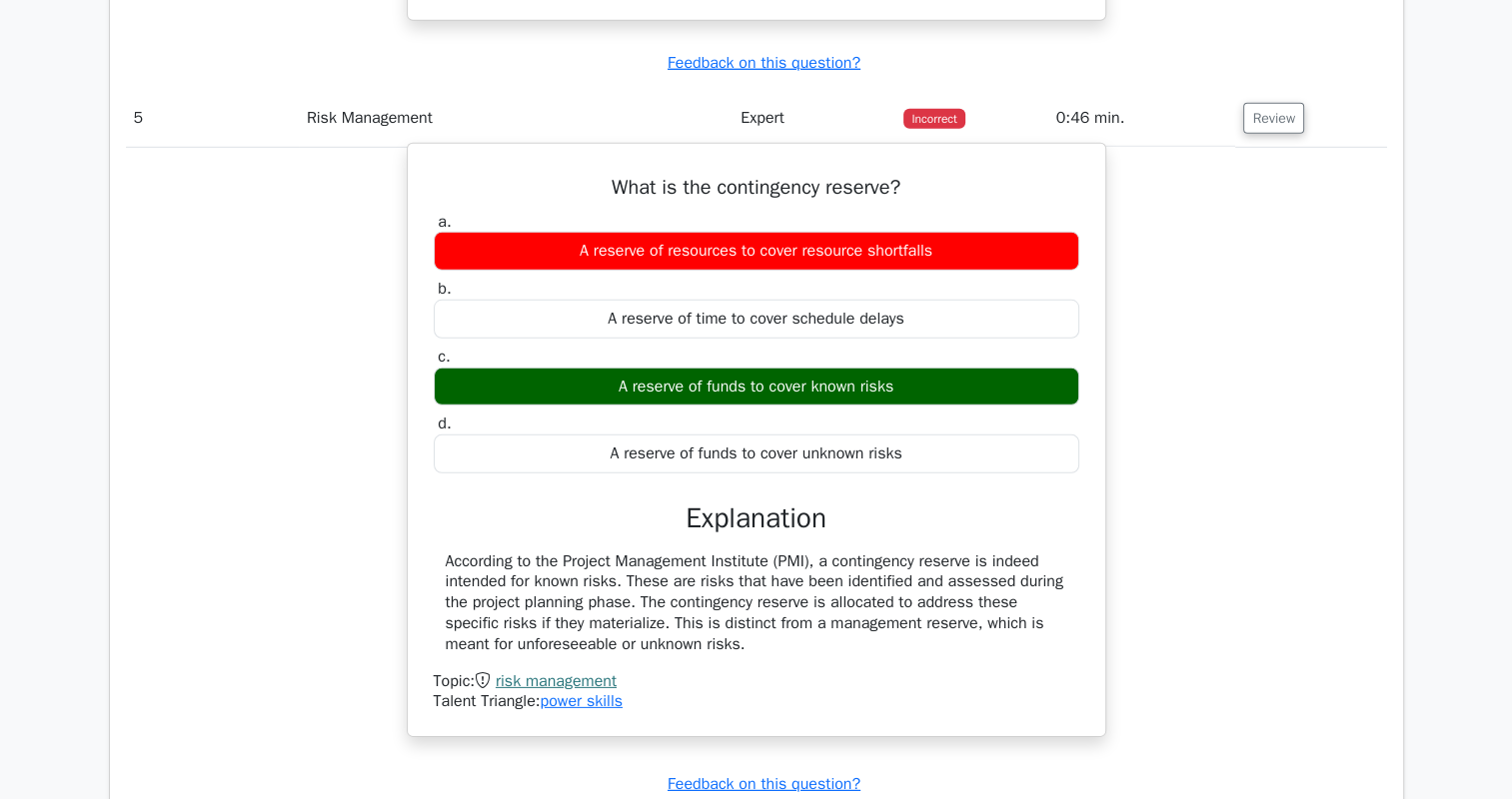 click on "What is the contingency reserve?
a.
A reserve of resources to cover resource shortfalls
b.
c." at bounding box center [756, 440] 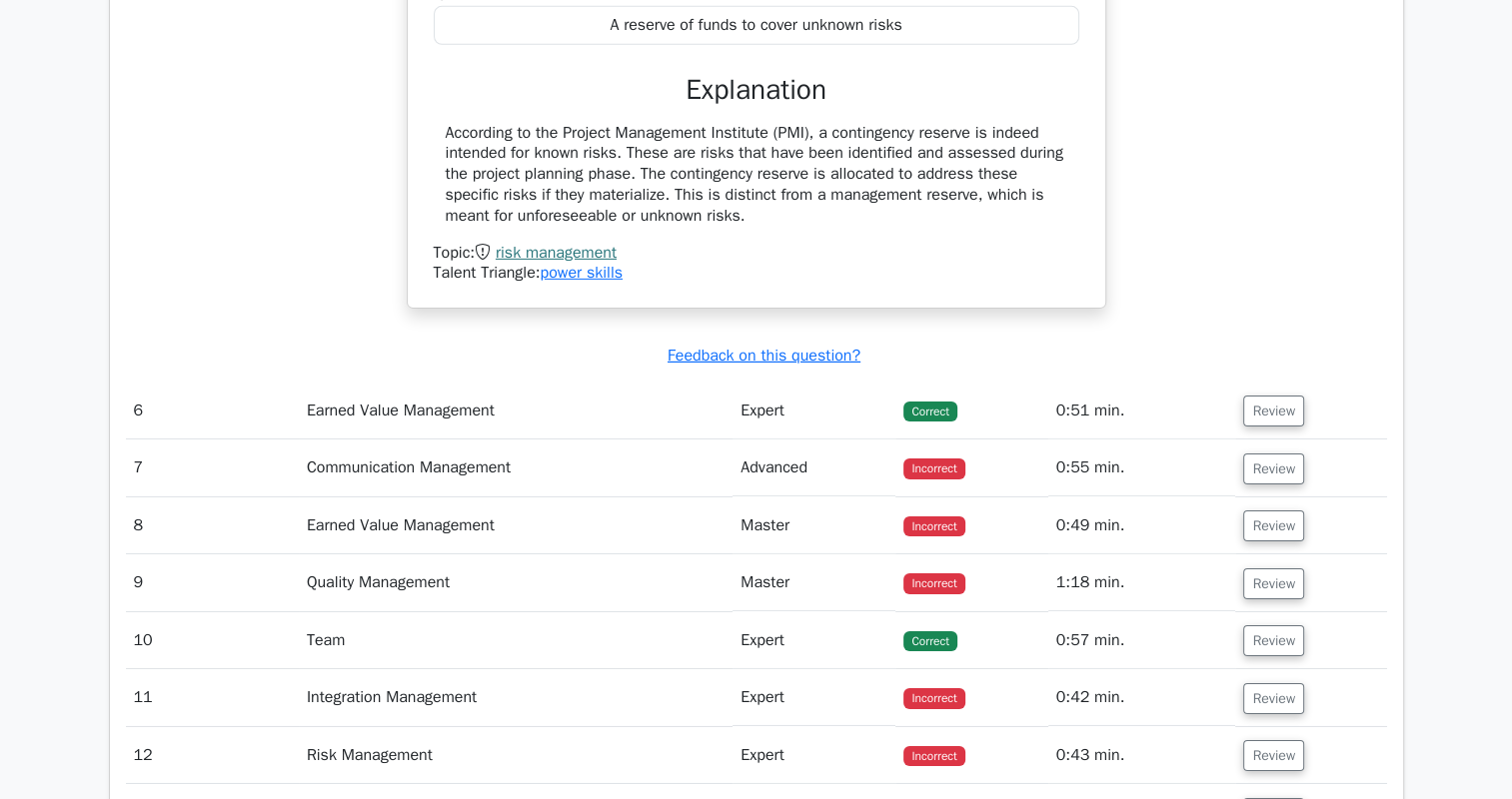 scroll, scrollTop: 6332, scrollLeft: 0, axis: vertical 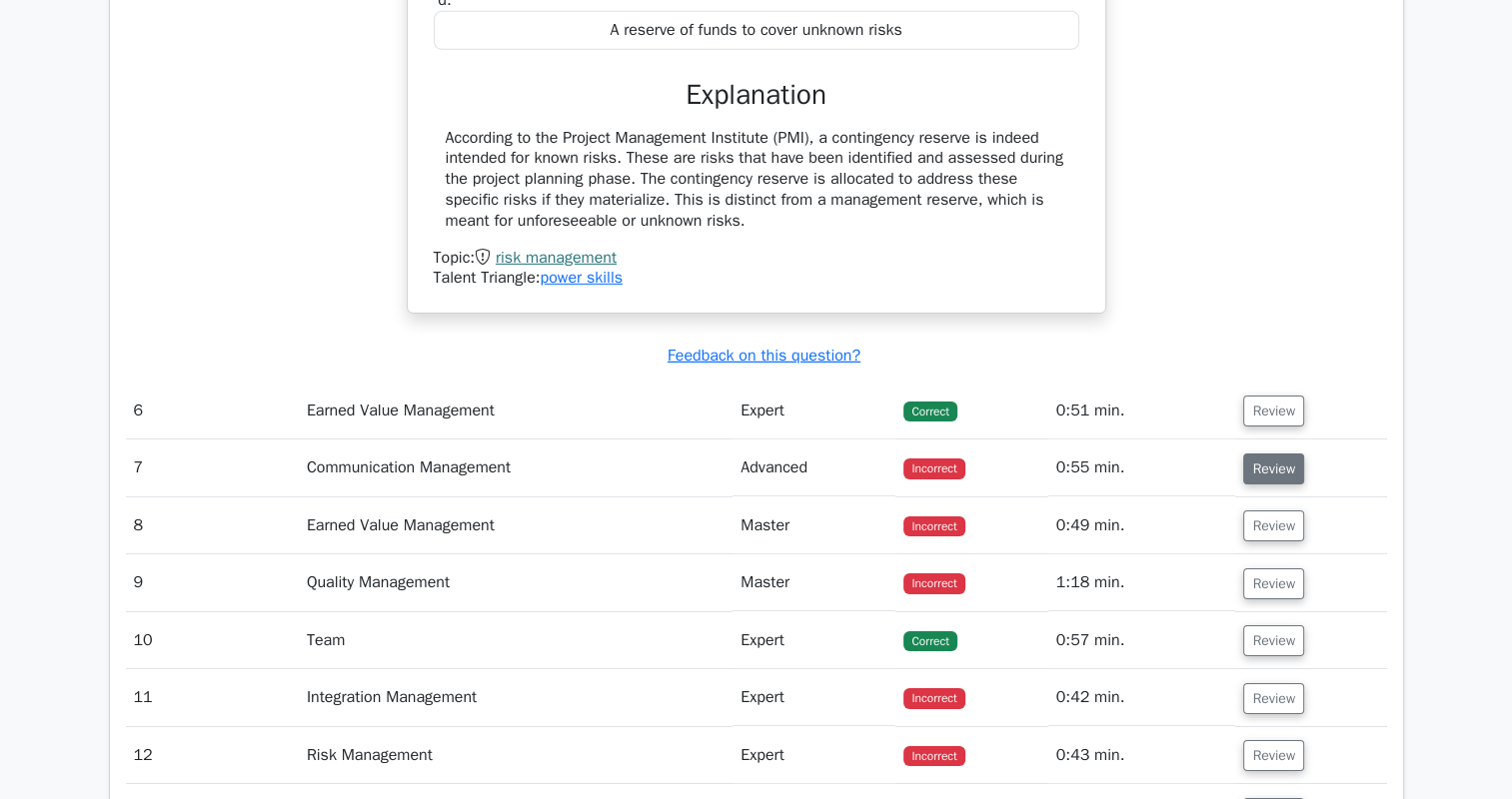 click on "Review" at bounding box center [1273, 468] 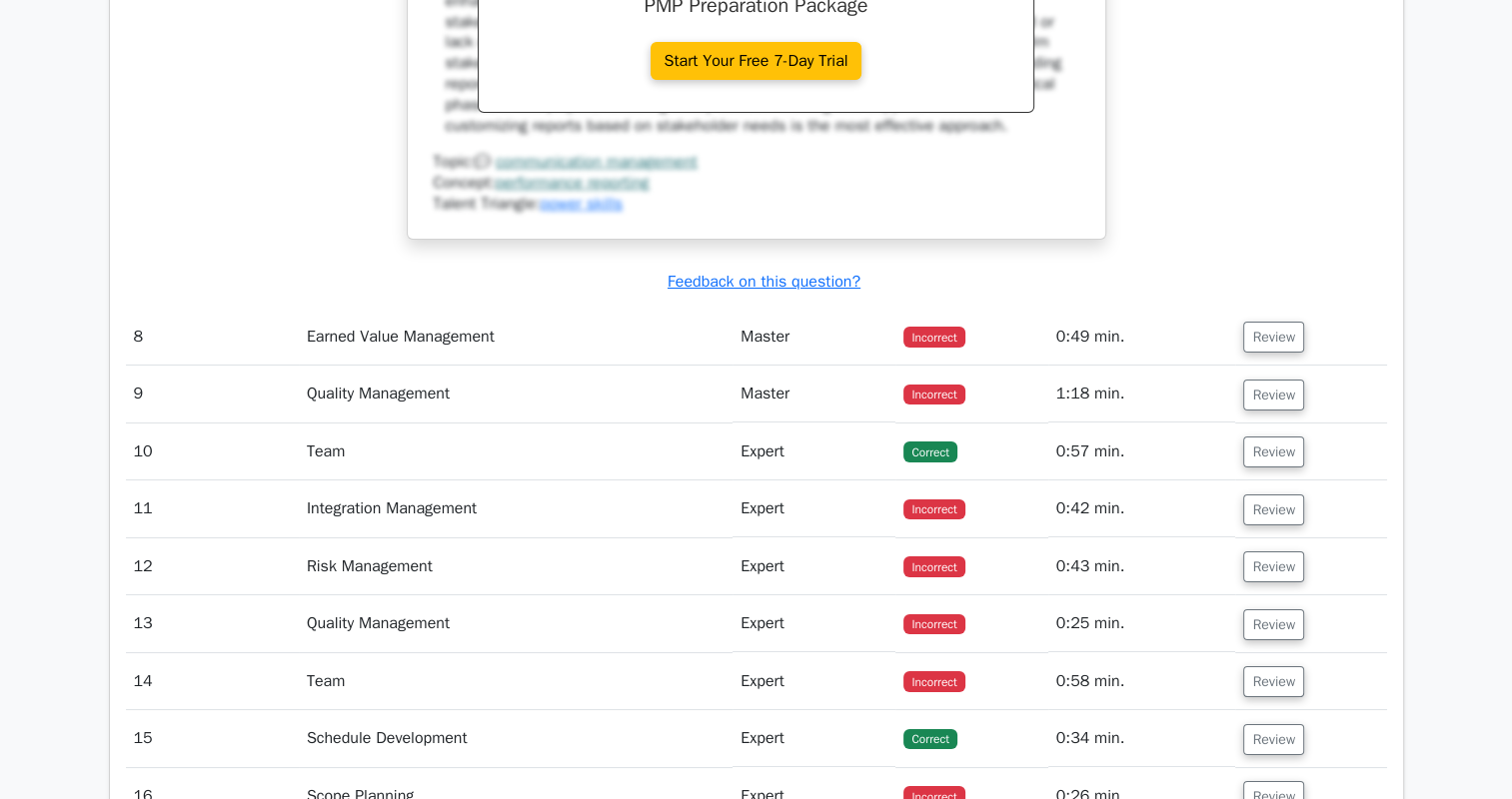 scroll, scrollTop: 7426, scrollLeft: 0, axis: vertical 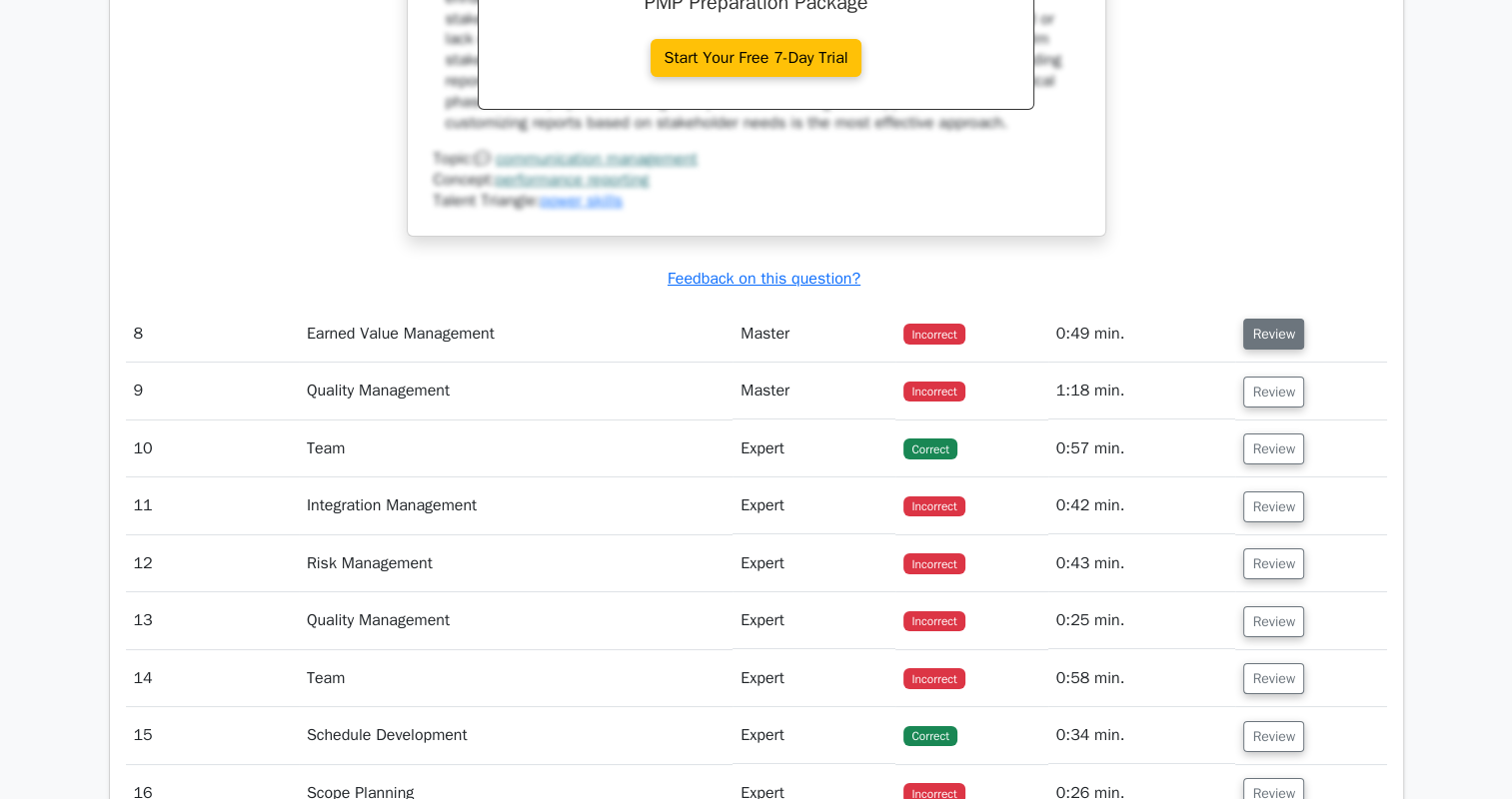 click on "Review" at bounding box center [1273, 334] 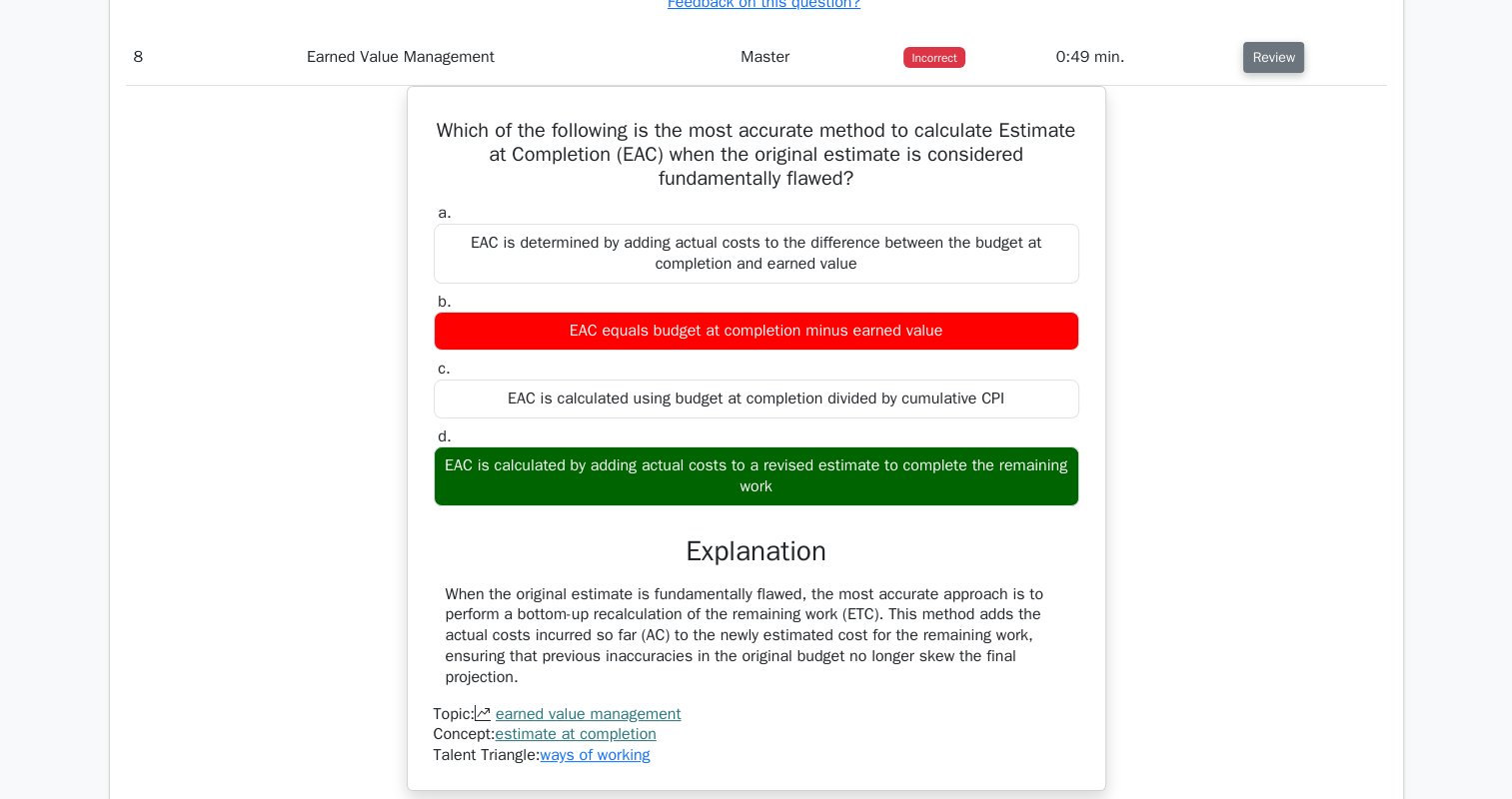 scroll, scrollTop: 7704, scrollLeft: 0, axis: vertical 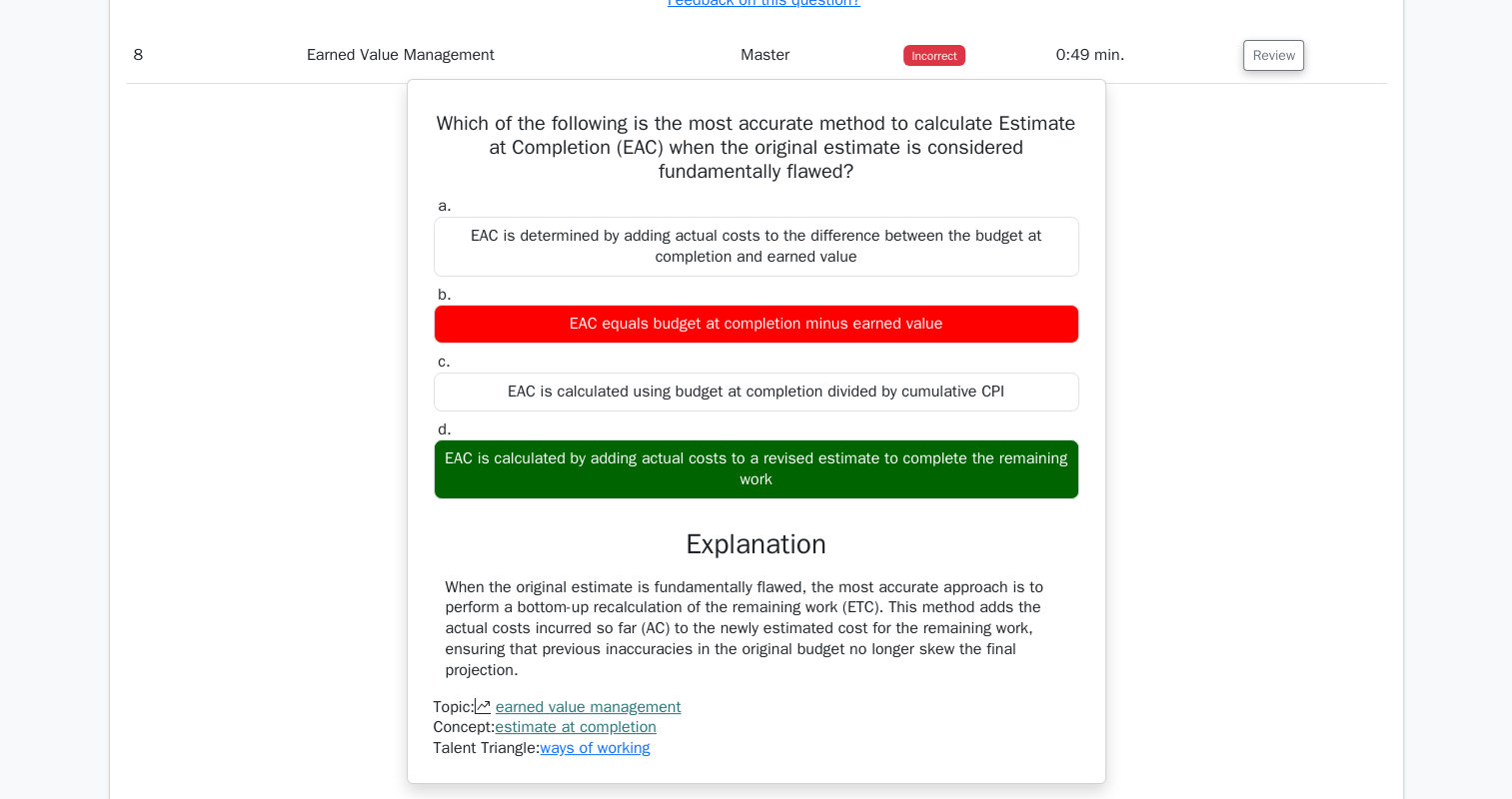 click on "Which of the following is the most accurate method to calculate Estimate at Completion (EAC) when the original estimate is considered fundamentally flawed?" at bounding box center (756, 148) 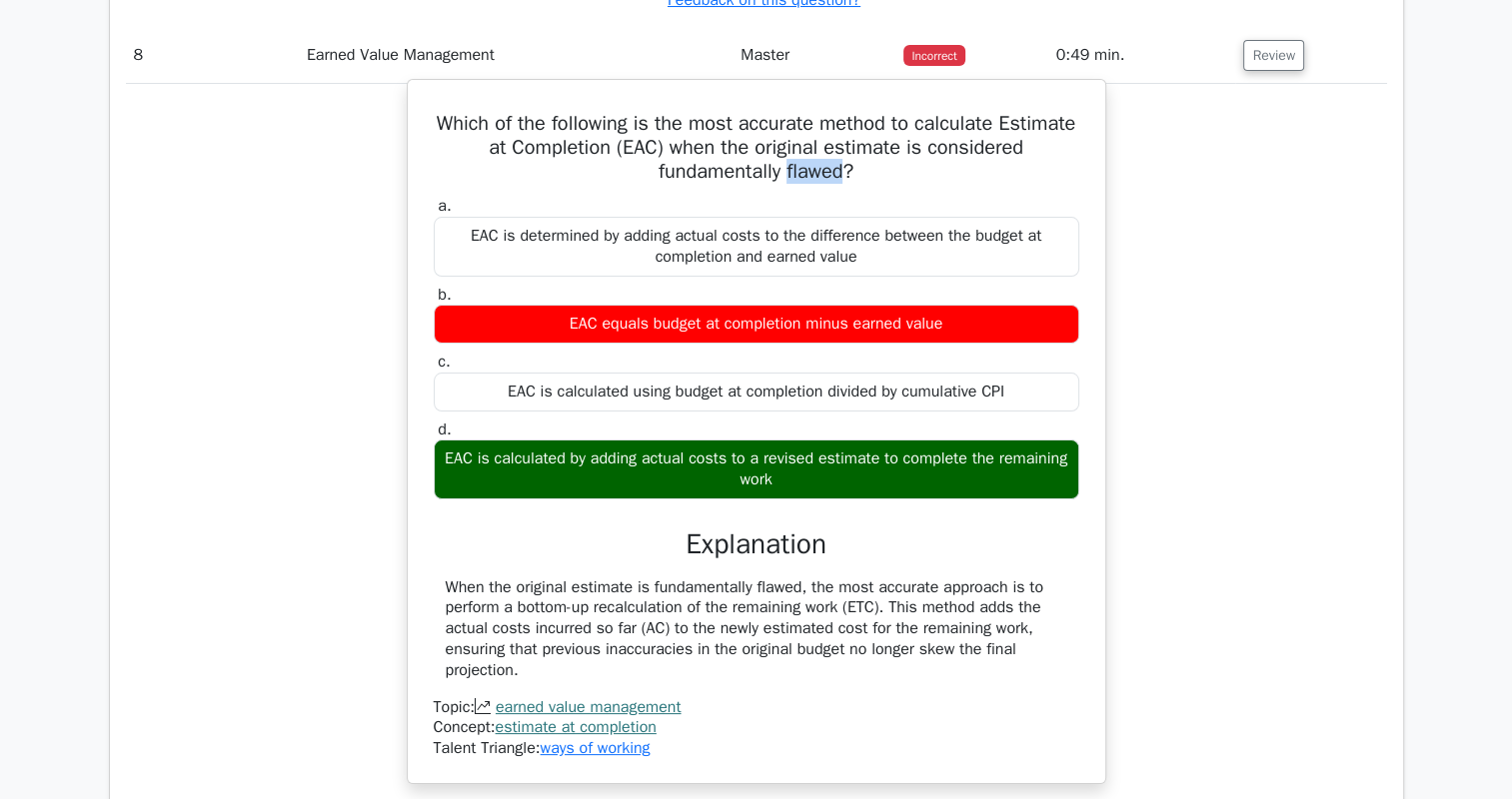 click on "Which of the following is the most accurate method to calculate Estimate at Completion (EAC) when the original estimate is considered fundamentally flawed?" at bounding box center (756, 148) 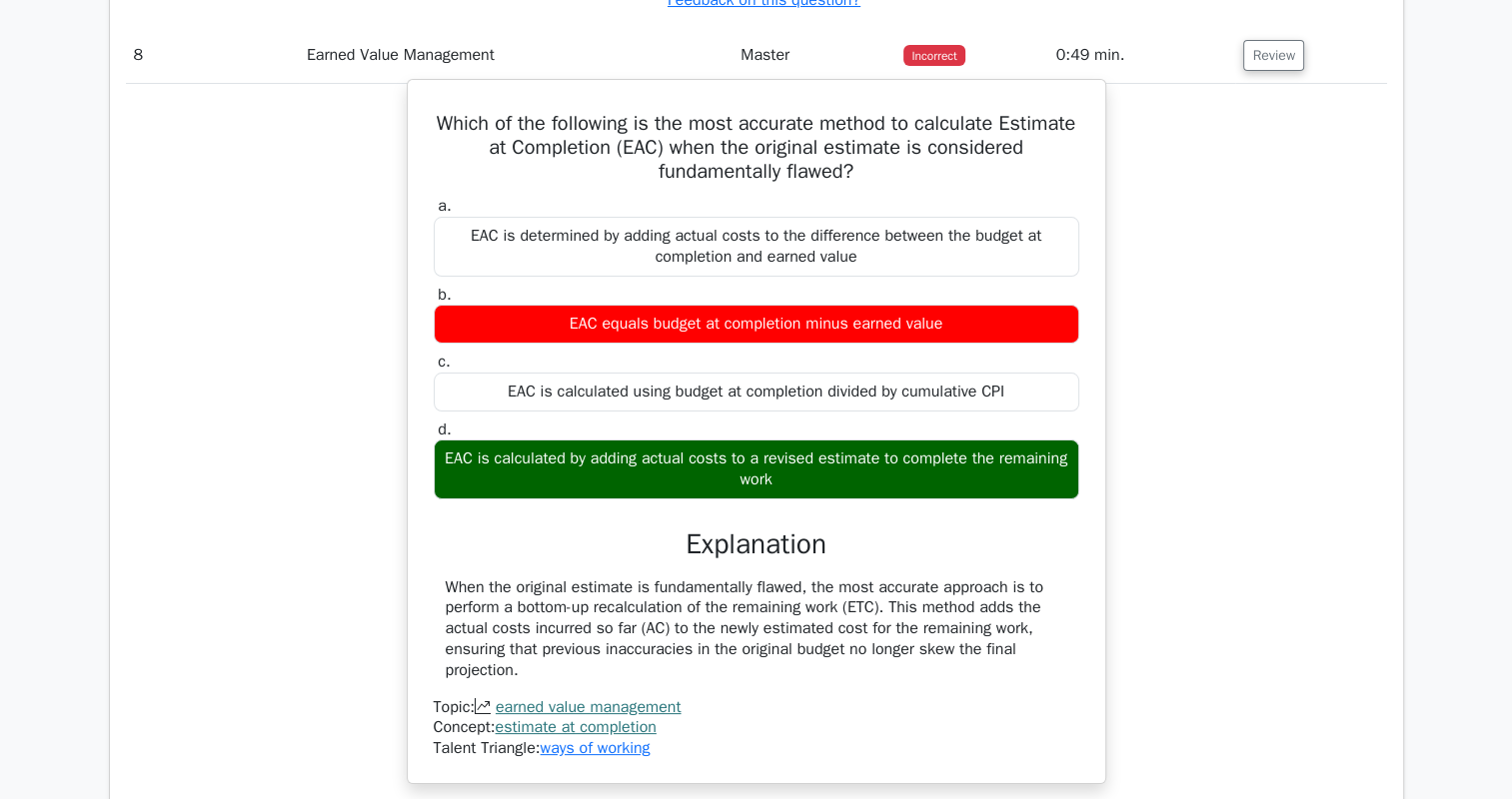 click on "EAC is calculated by adding actual costs to a revised estimate to complete the remaining work" at bounding box center (756, 469) 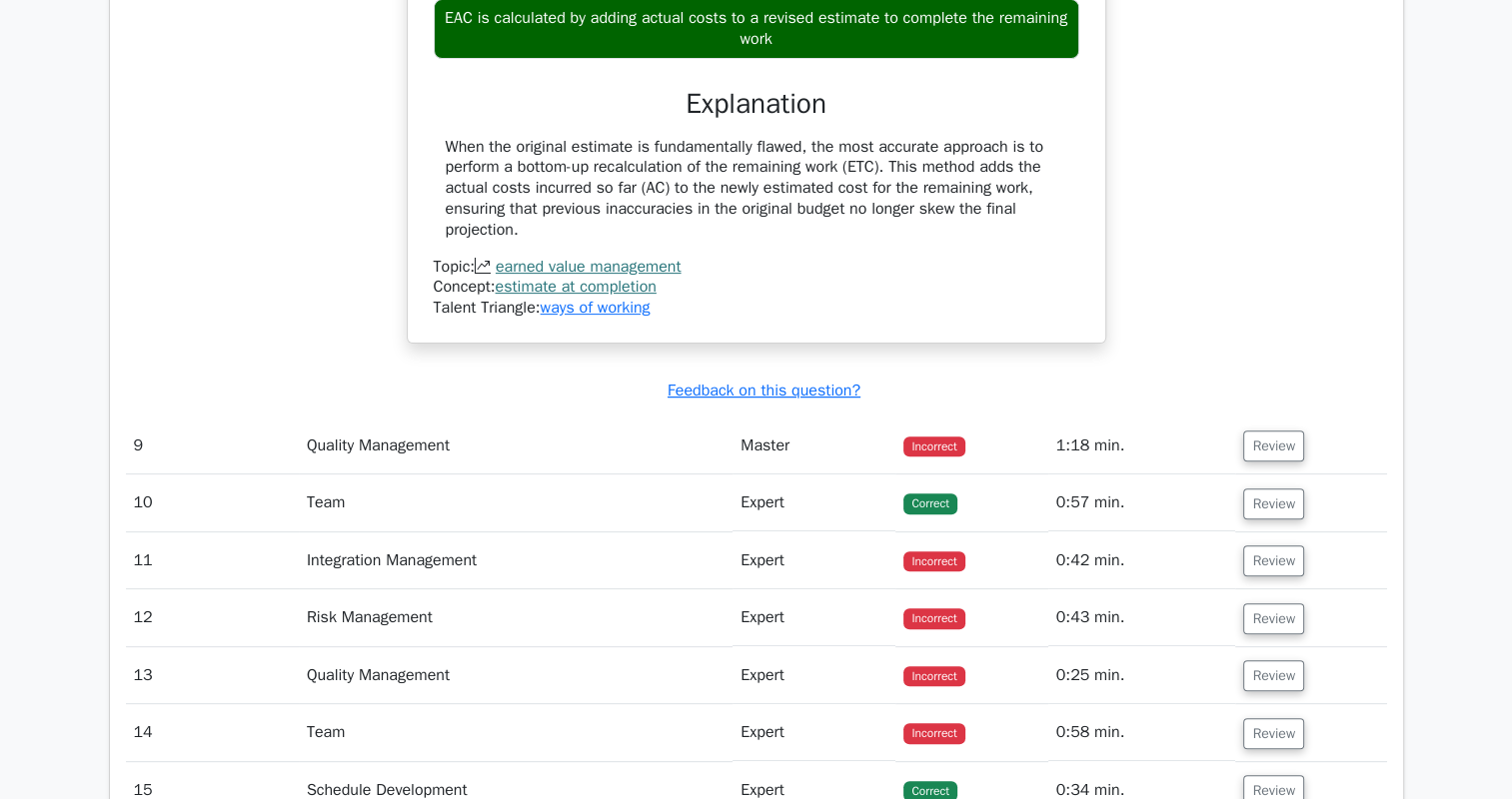 scroll, scrollTop: 8240, scrollLeft: 0, axis: vertical 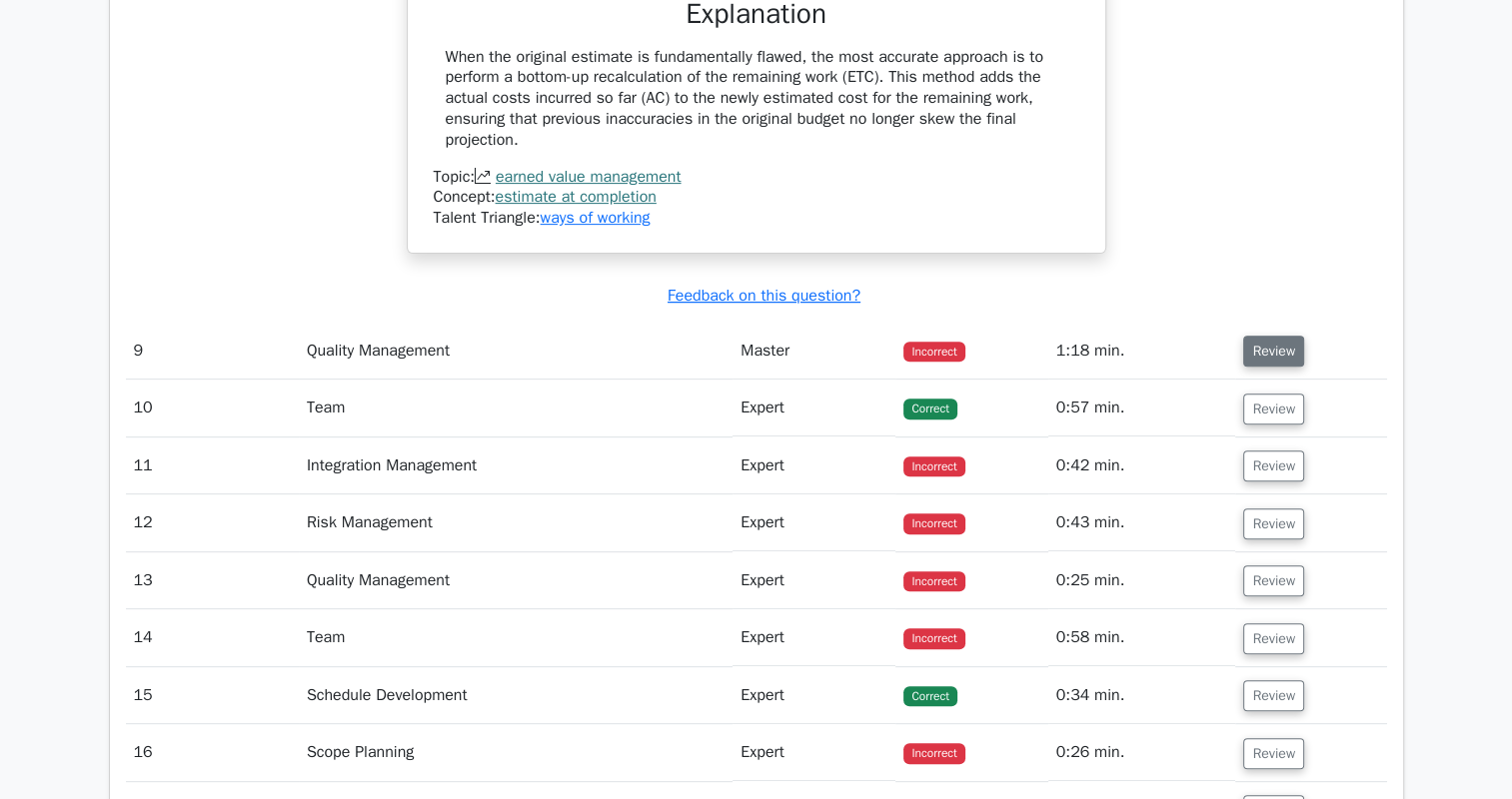 click on "Review" at bounding box center [1273, 351] 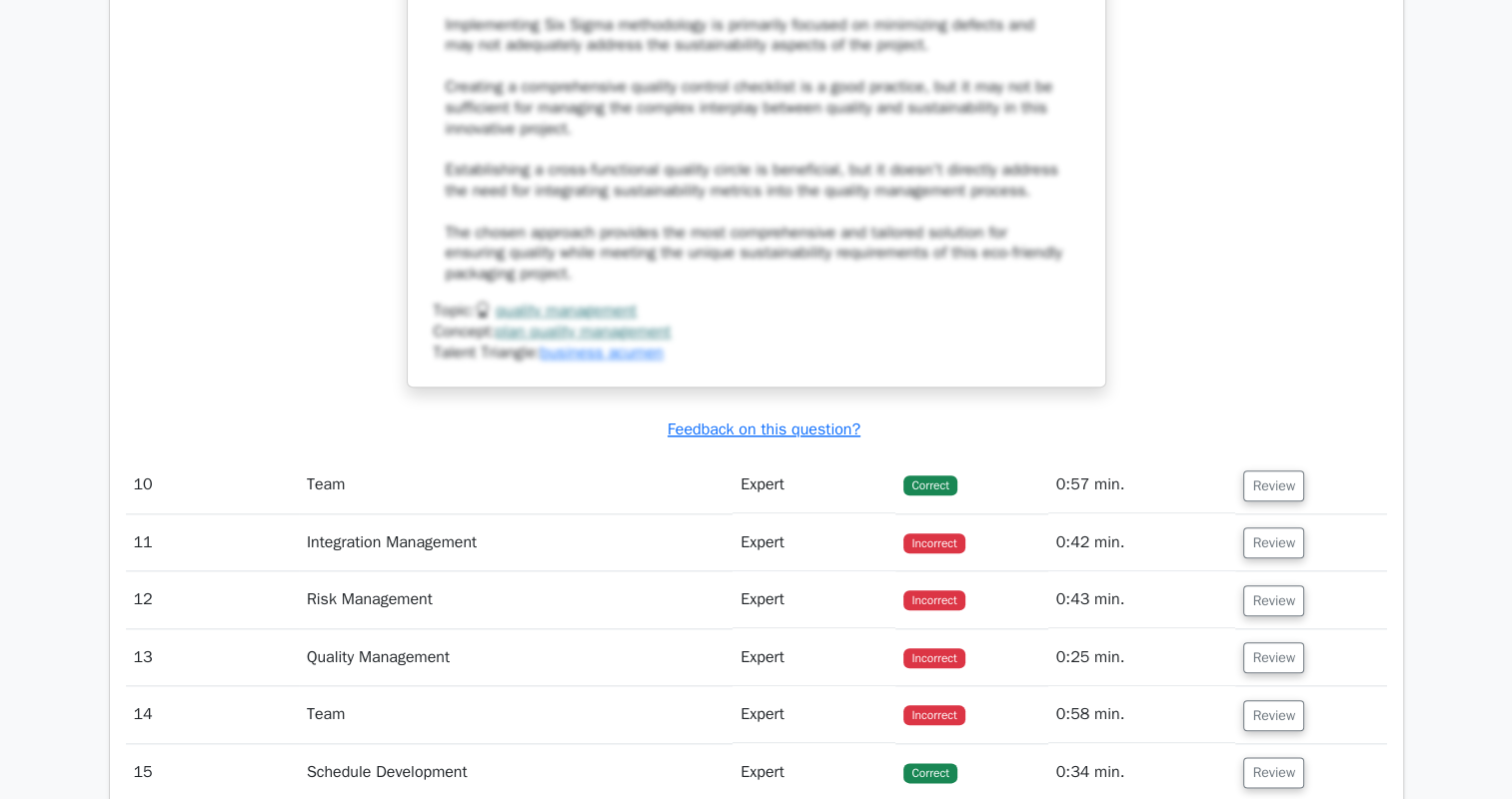 scroll, scrollTop: 9819, scrollLeft: 0, axis: vertical 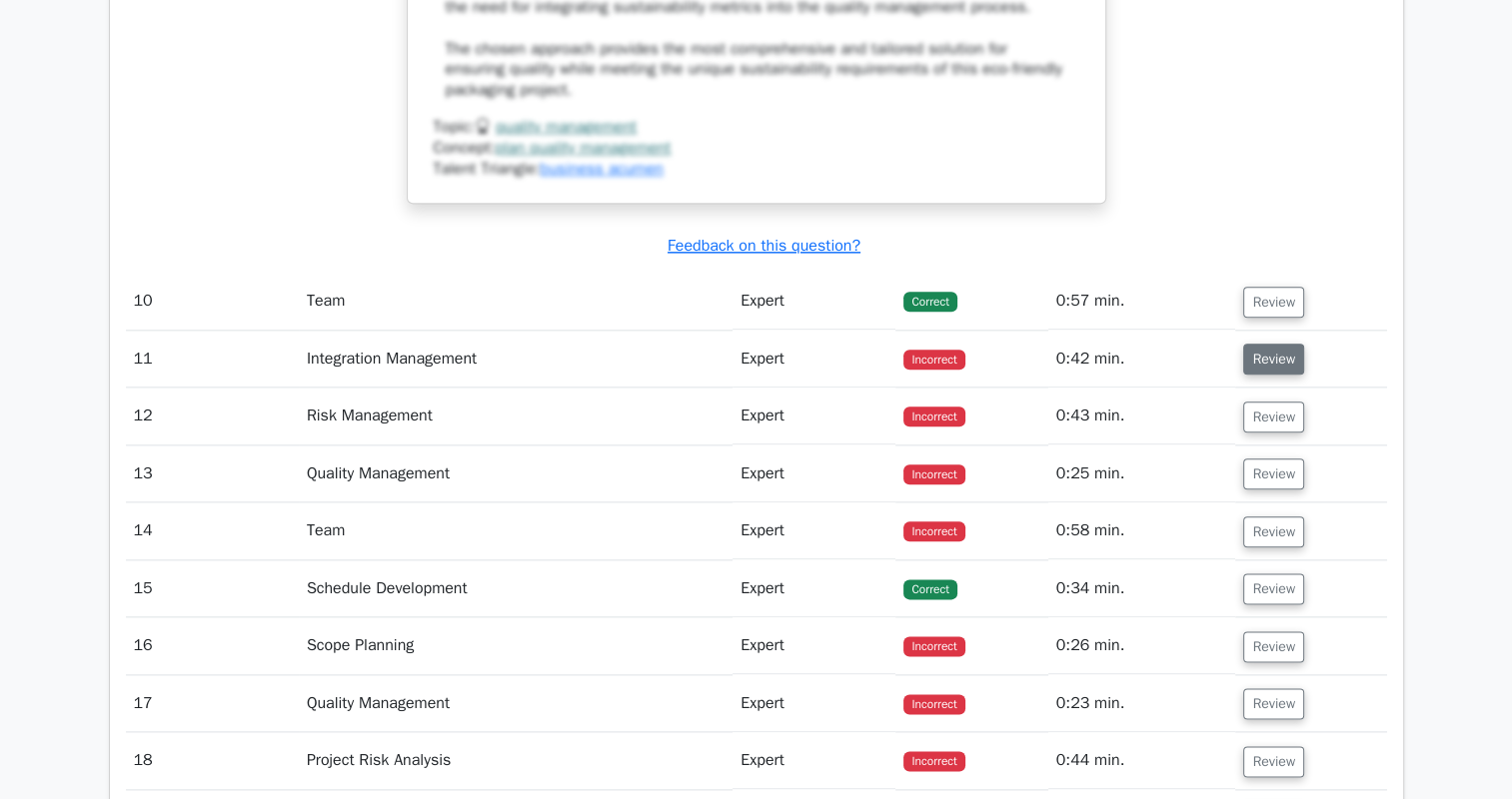 click on "Review" at bounding box center [1273, 359] 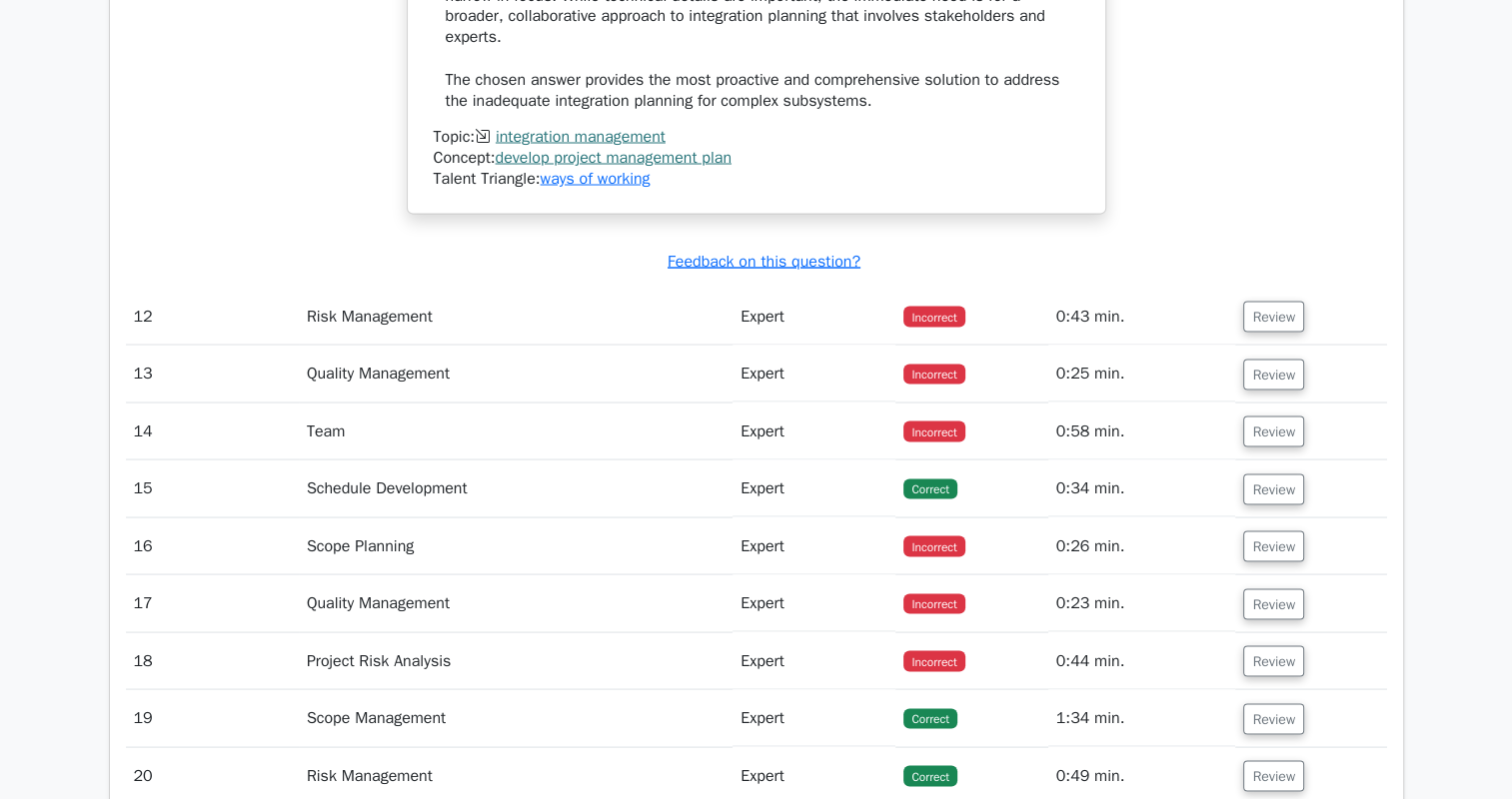 scroll, scrollTop: 11260, scrollLeft: 0, axis: vertical 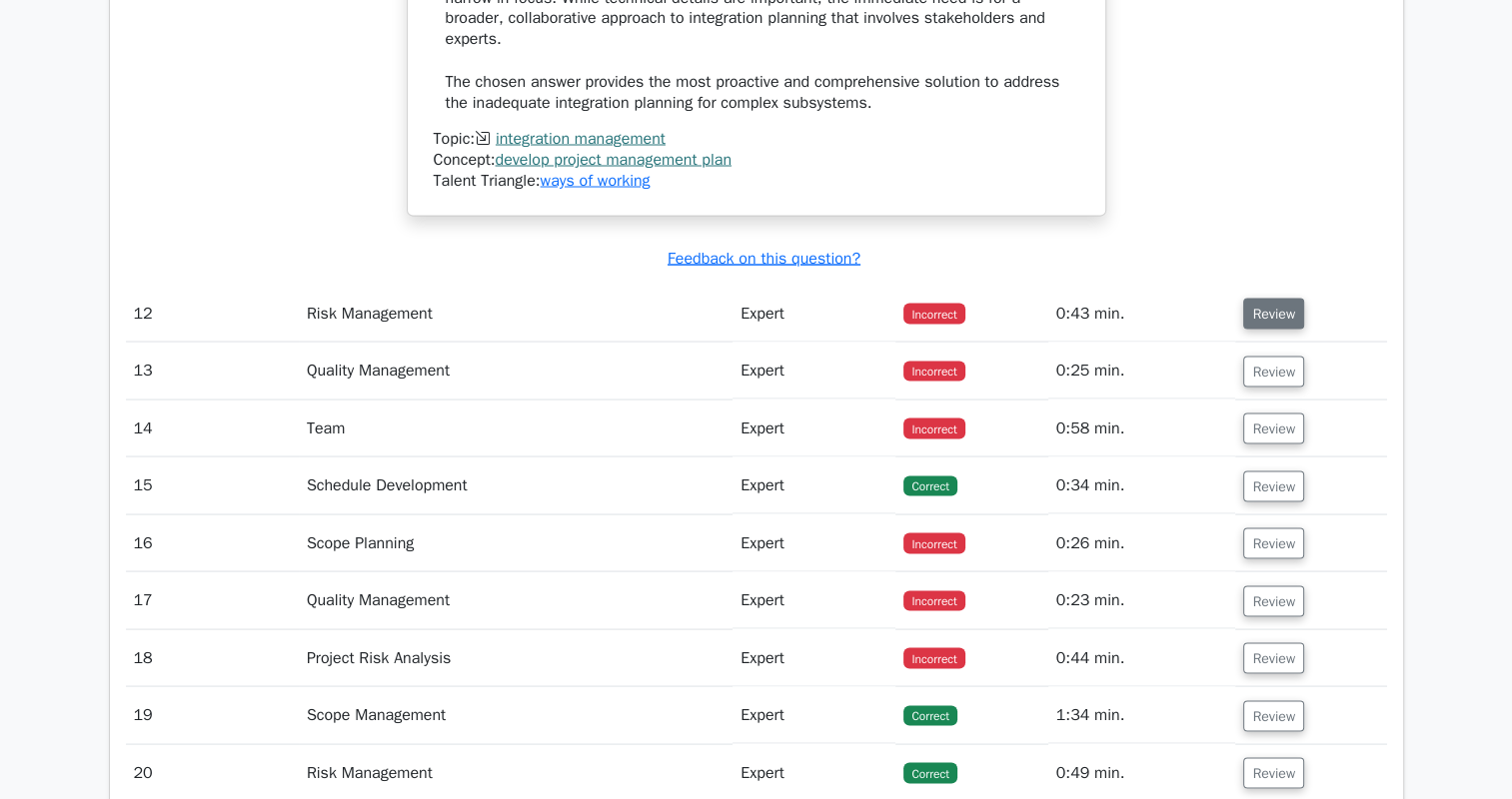 click on "Review" at bounding box center (1273, 313) 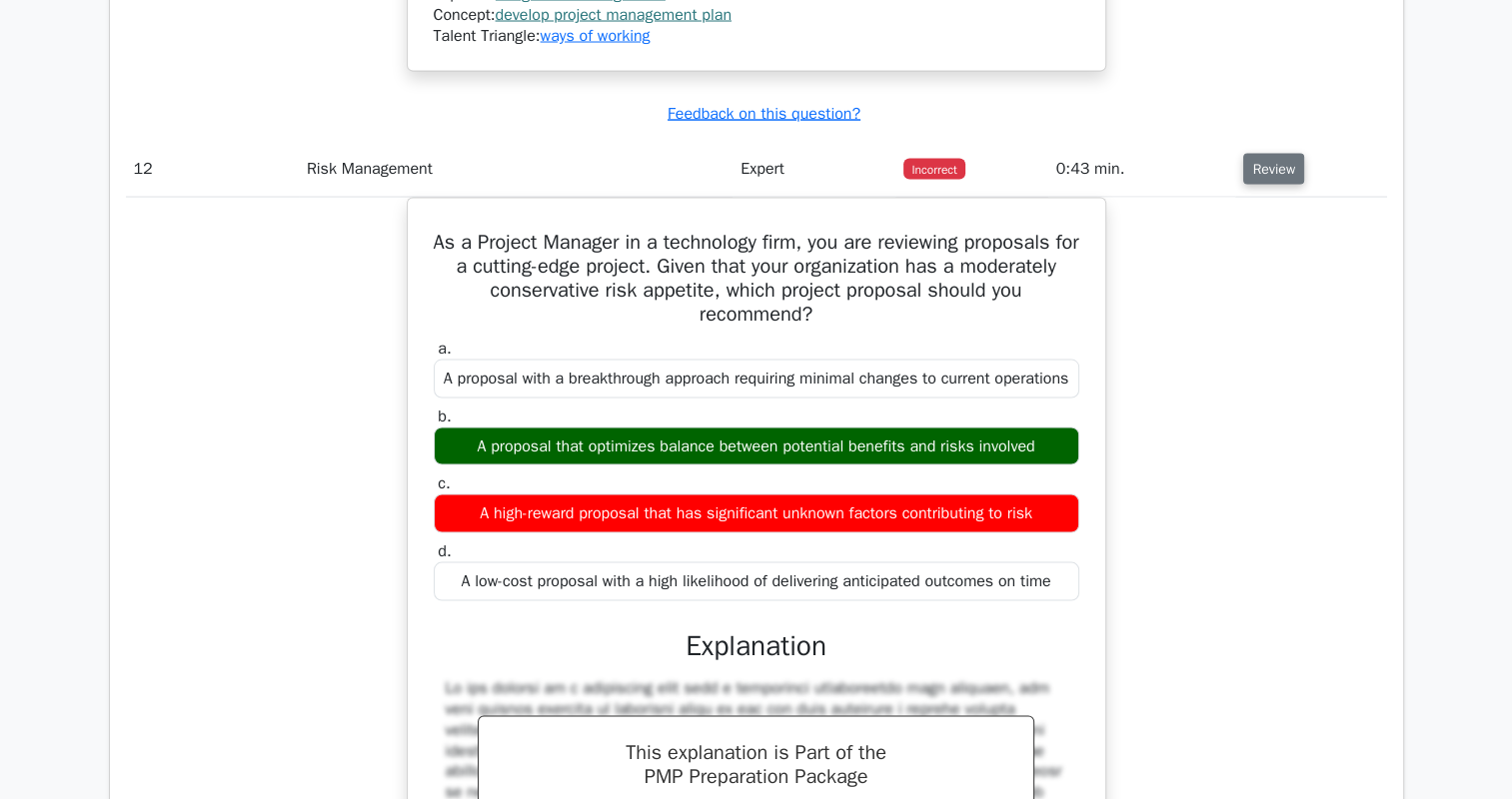 scroll, scrollTop: 11406, scrollLeft: 0, axis: vertical 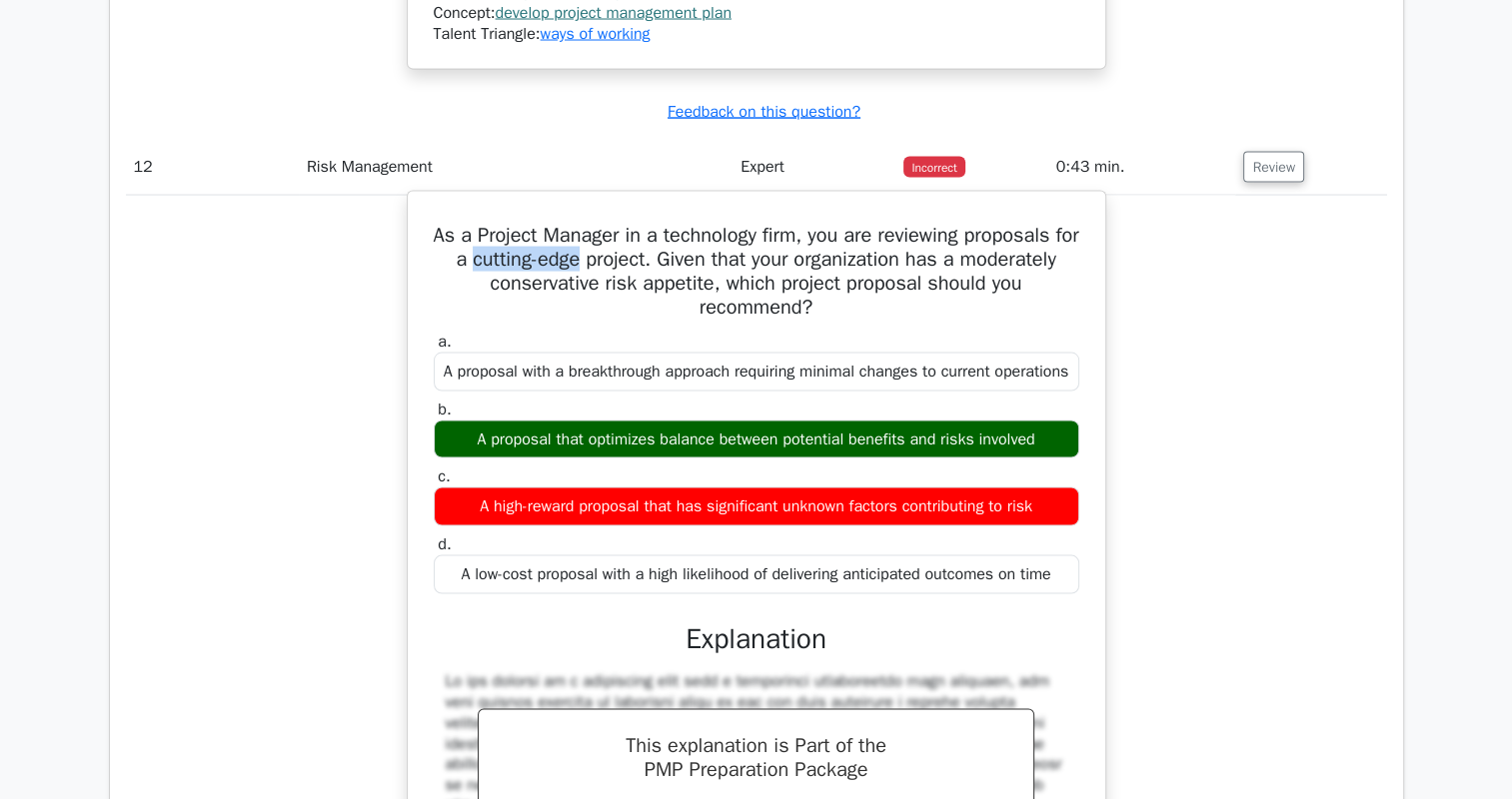 drag, startPoint x: 528, startPoint y: 285, endPoint x: 642, endPoint y: 283, distance: 114.01754 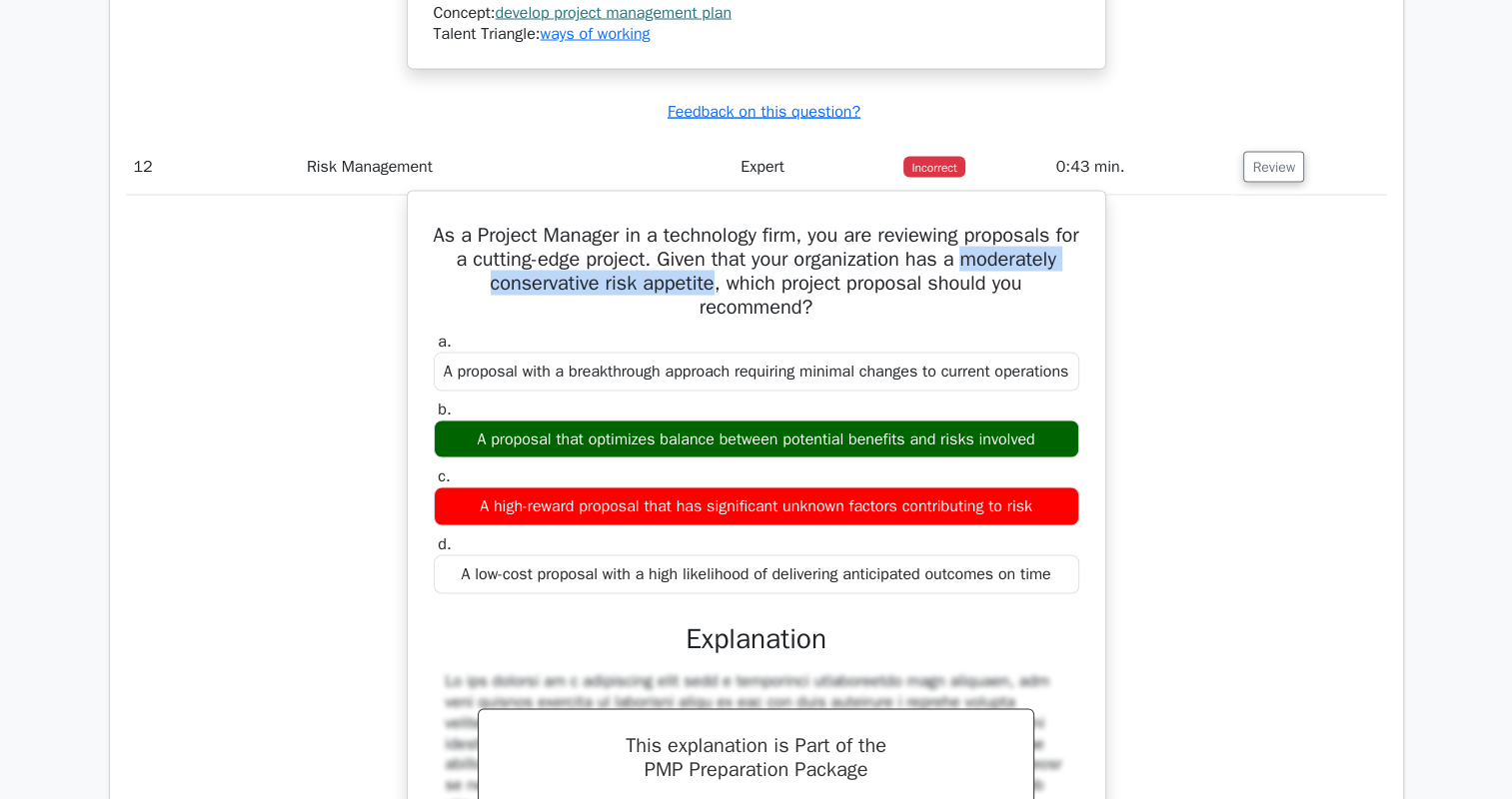 drag, startPoint x: 448, startPoint y: 306, endPoint x: 782, endPoint y: 312, distance: 334.05389 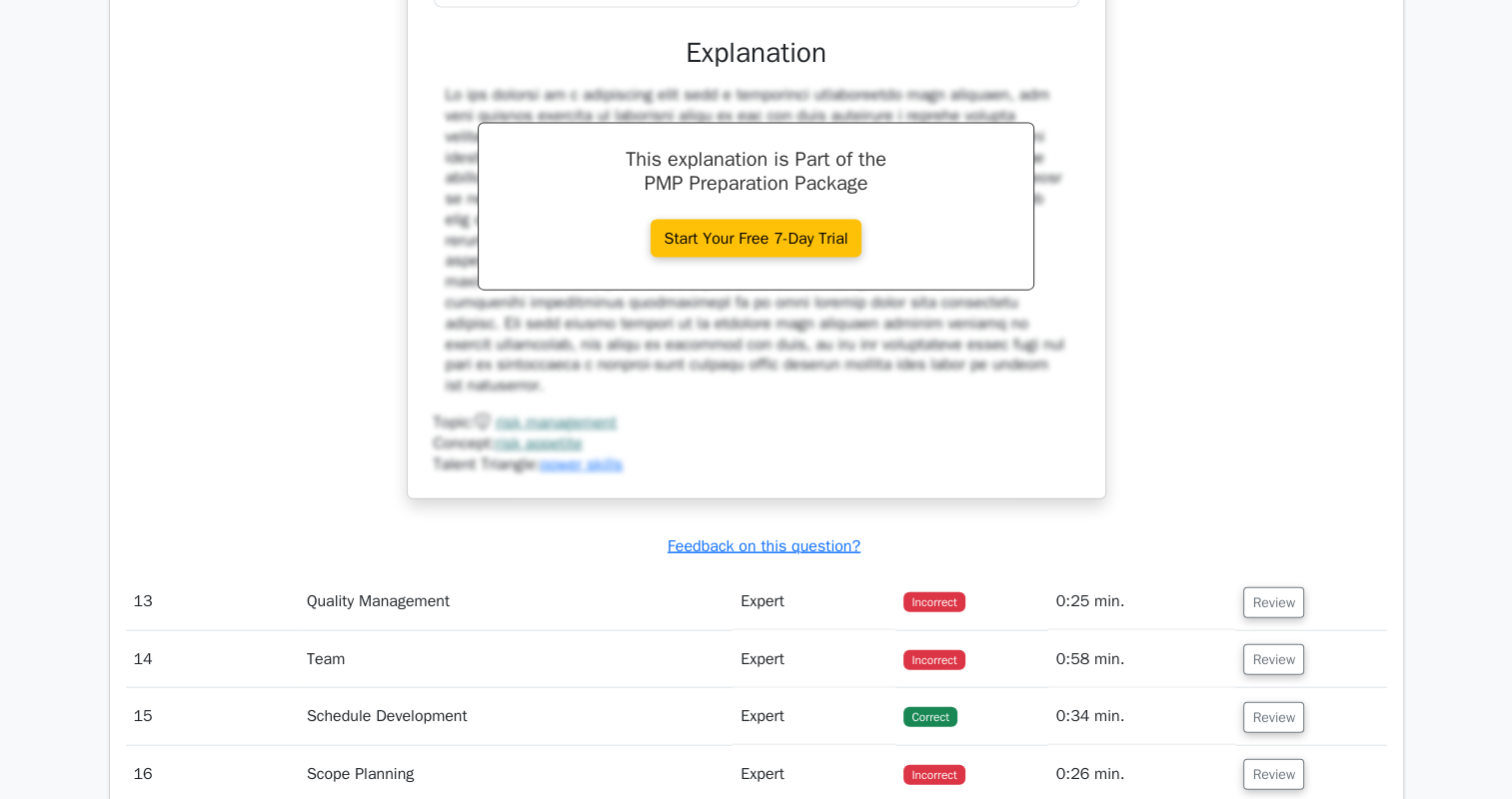 scroll, scrollTop: 12369, scrollLeft: 0, axis: vertical 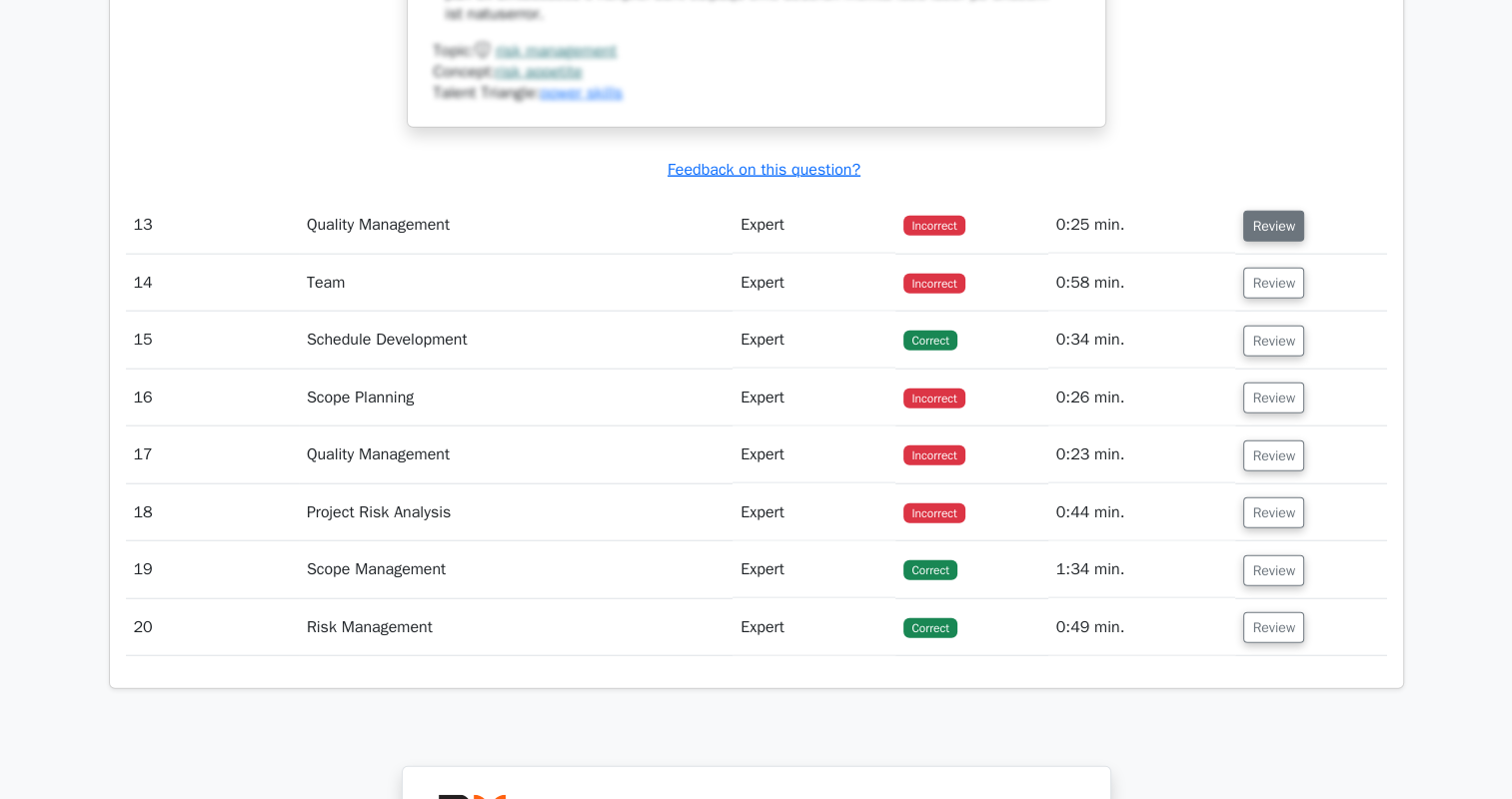 click on "Review" at bounding box center (1273, 226) 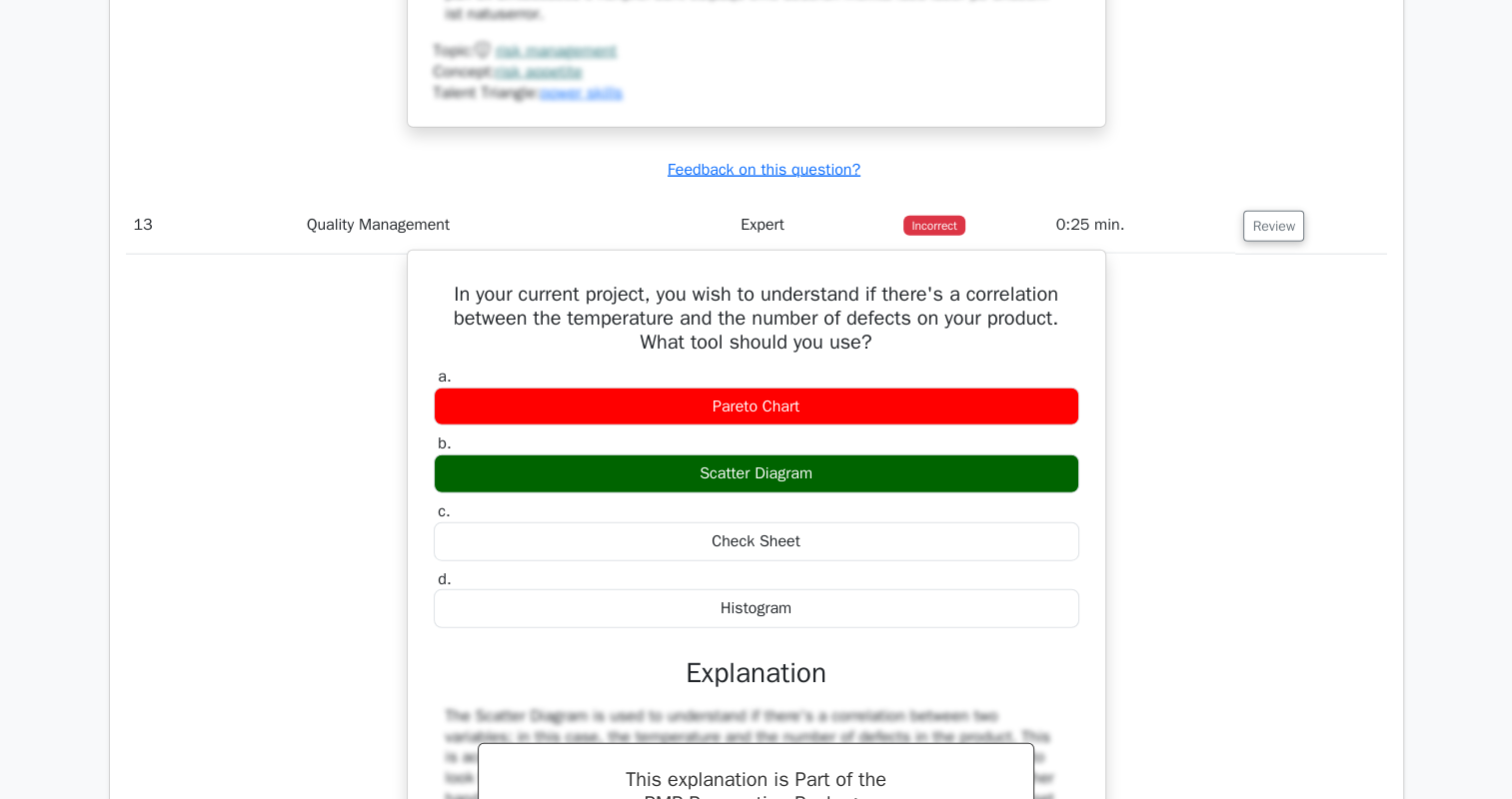 click on "In your current project, you wish to understand if there's a correlation between the temperature and the number of defects on your product. What tool should you use?" at bounding box center [756, 319] 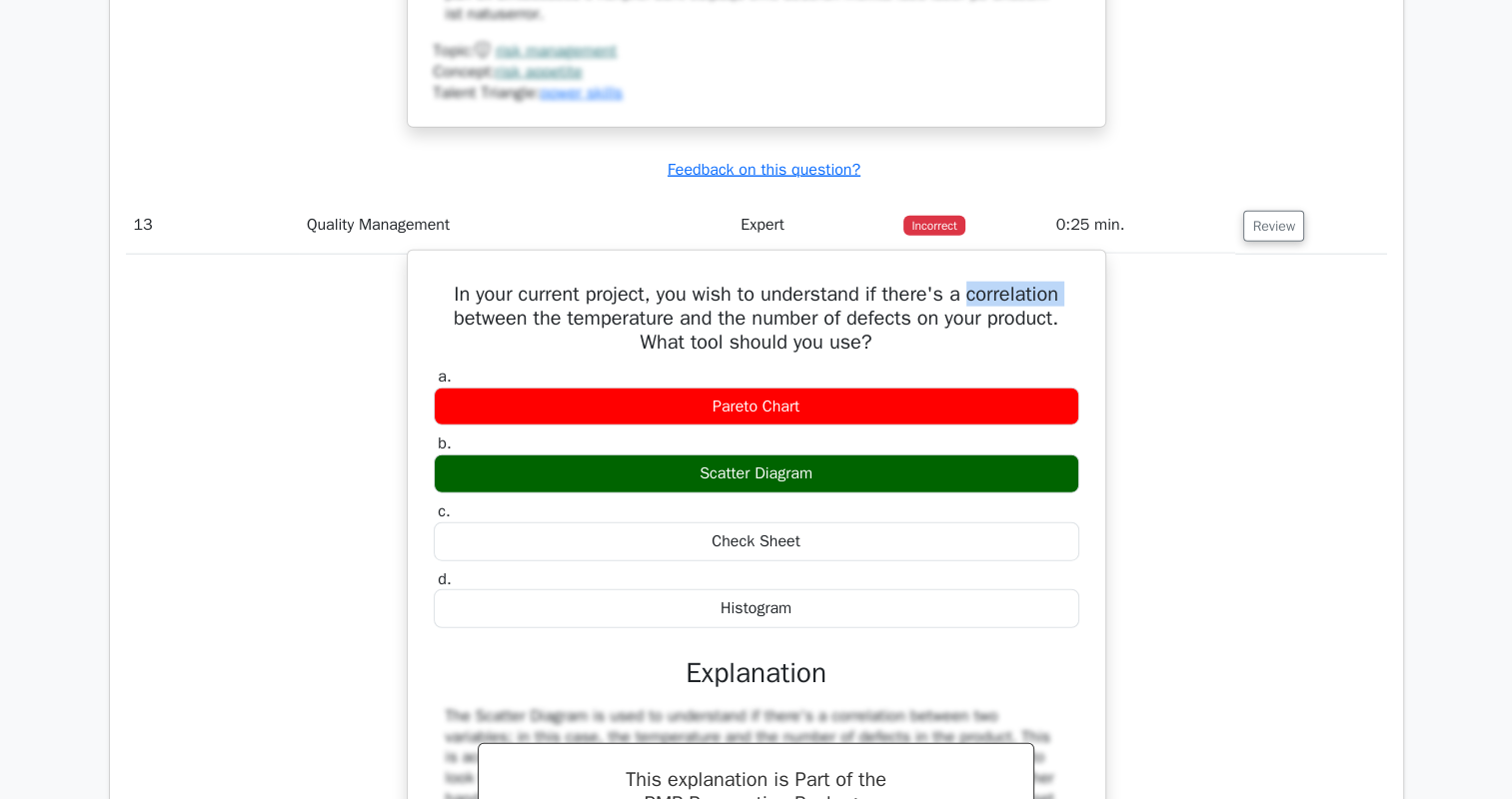 click on "In your current project, you wish to understand if there's a correlation between the temperature and the number of defects on your product. What tool should you use?" at bounding box center [756, 319] 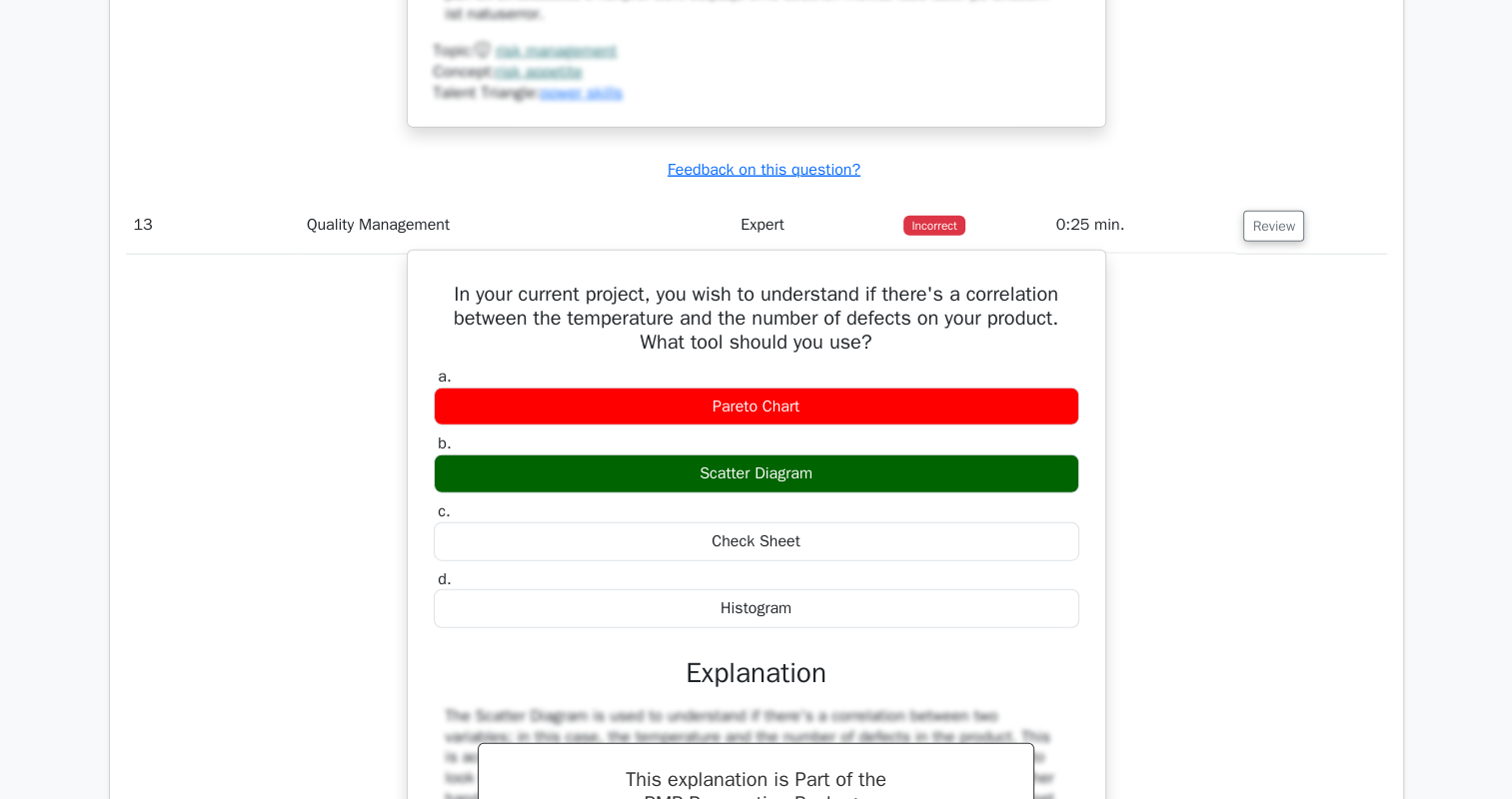 click on "In your current project, you wish to understand if there's a correlation between the temperature and the number of defects on your product. What tool should you use?" at bounding box center [756, 319] 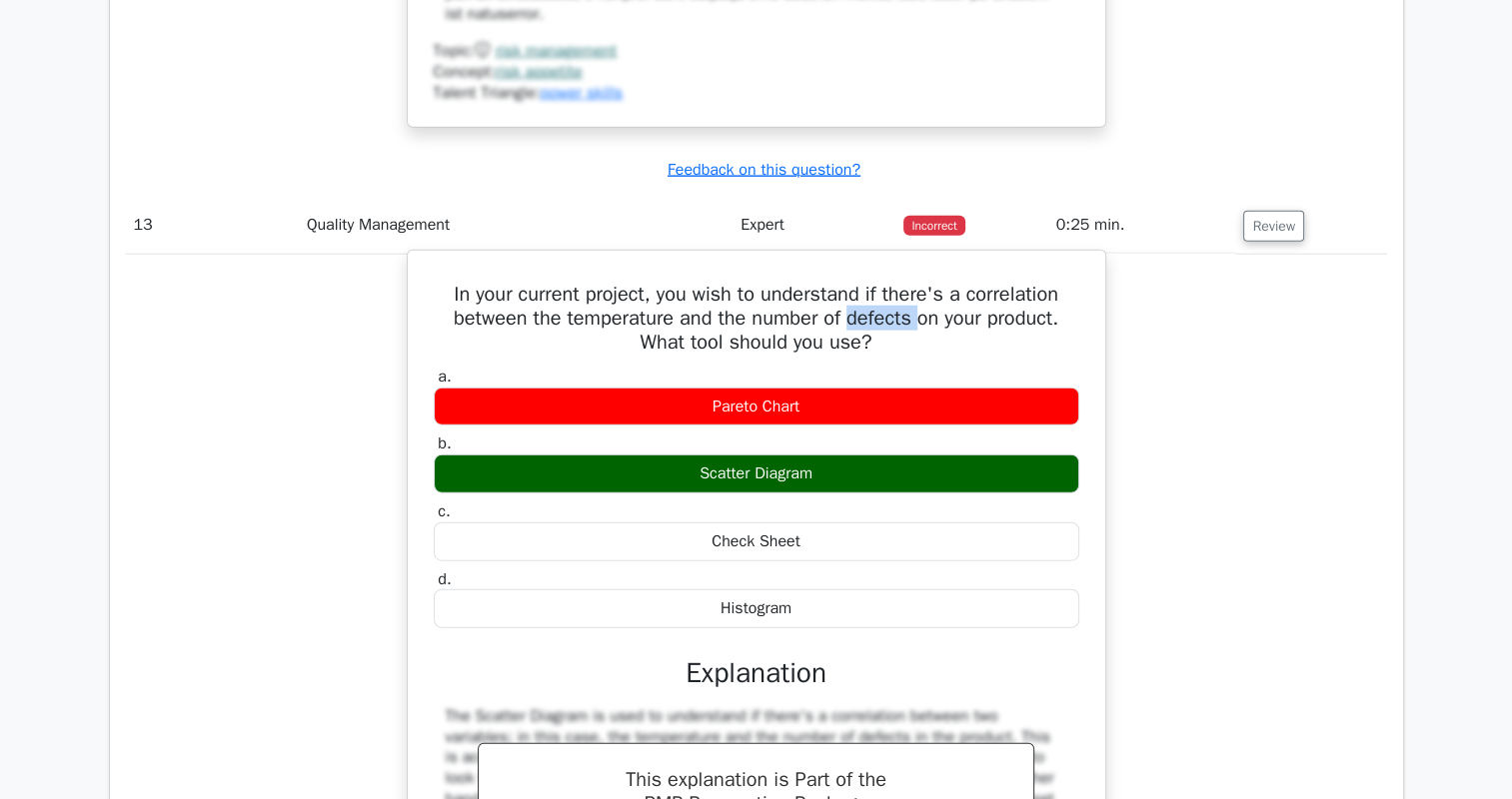 click on "In your current project, you wish to understand if there's a correlation between the temperature and the number of defects on your product. What tool should you use?" at bounding box center (756, 319) 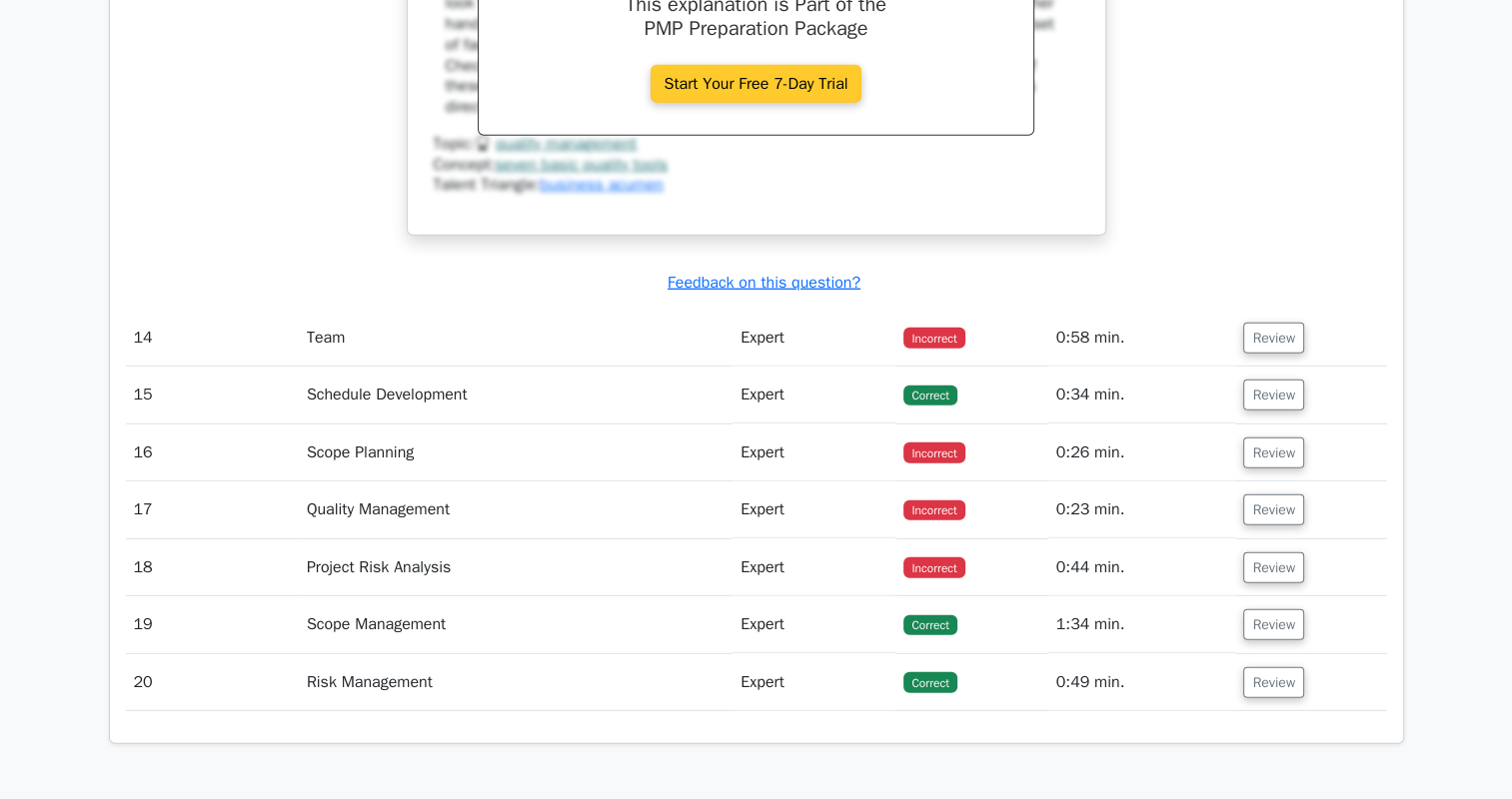 scroll, scrollTop: 13146, scrollLeft: 0, axis: vertical 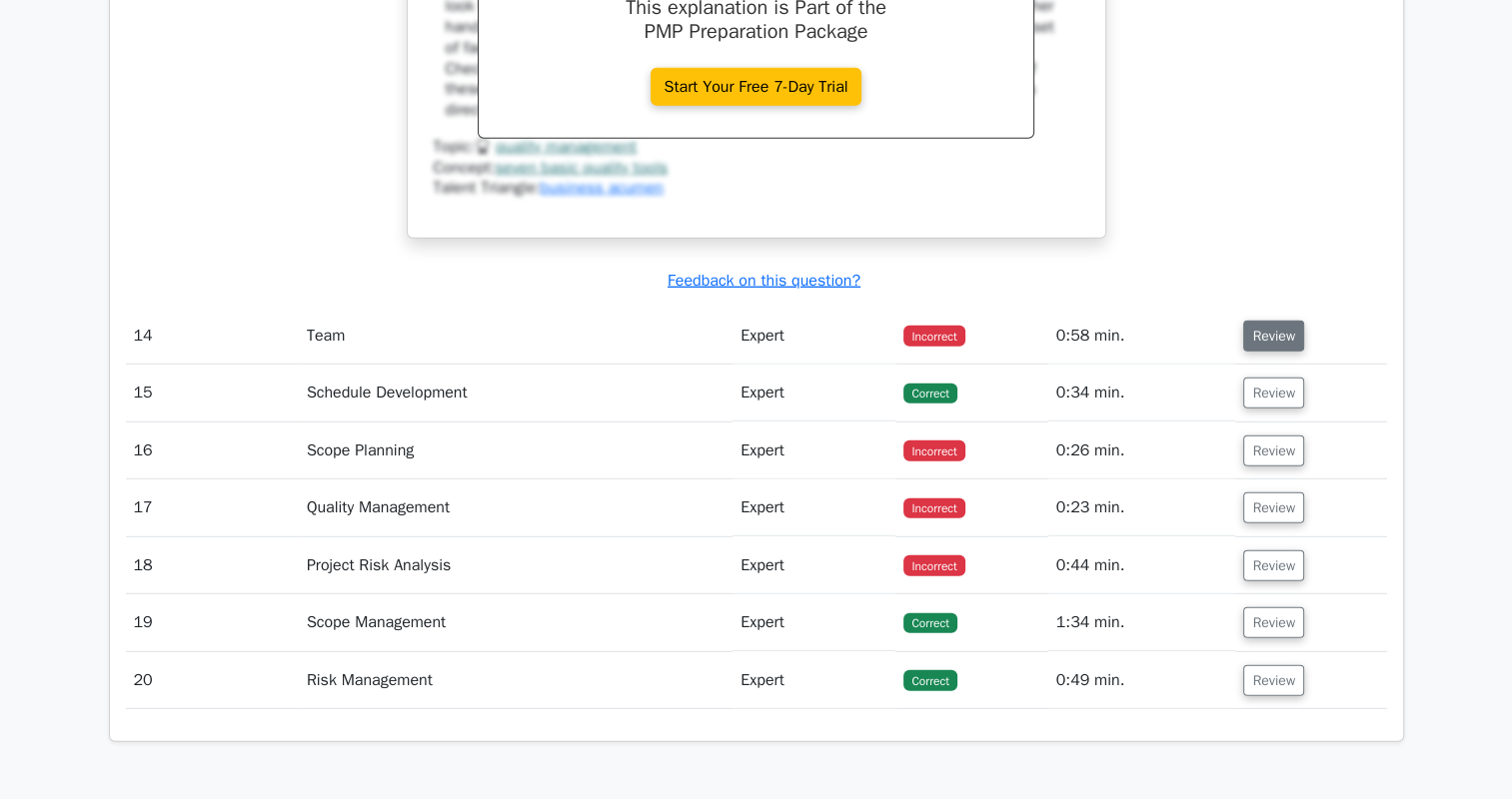 click on "Review" at bounding box center [1273, 336] 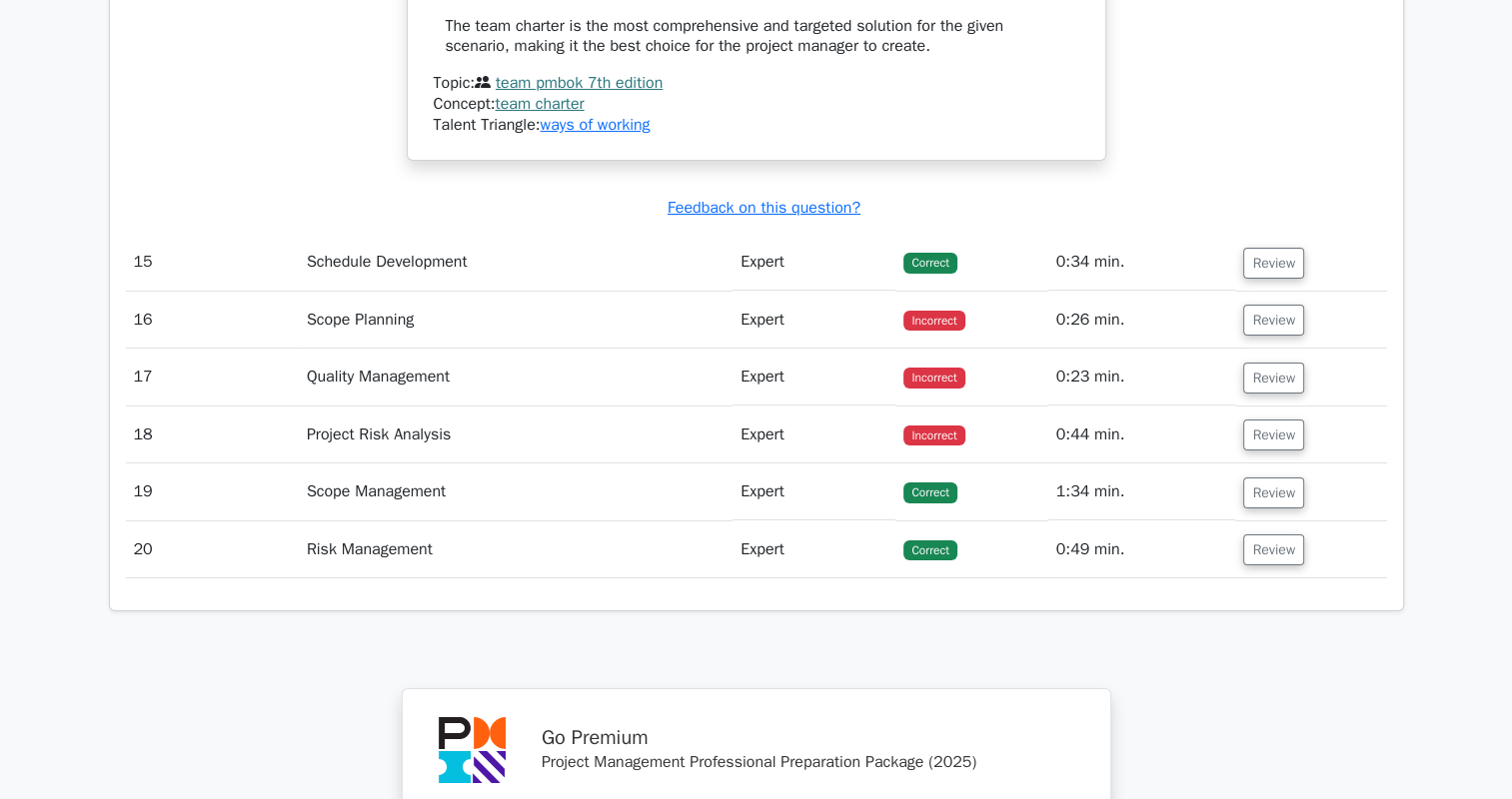 scroll, scrollTop: 14689, scrollLeft: 0, axis: vertical 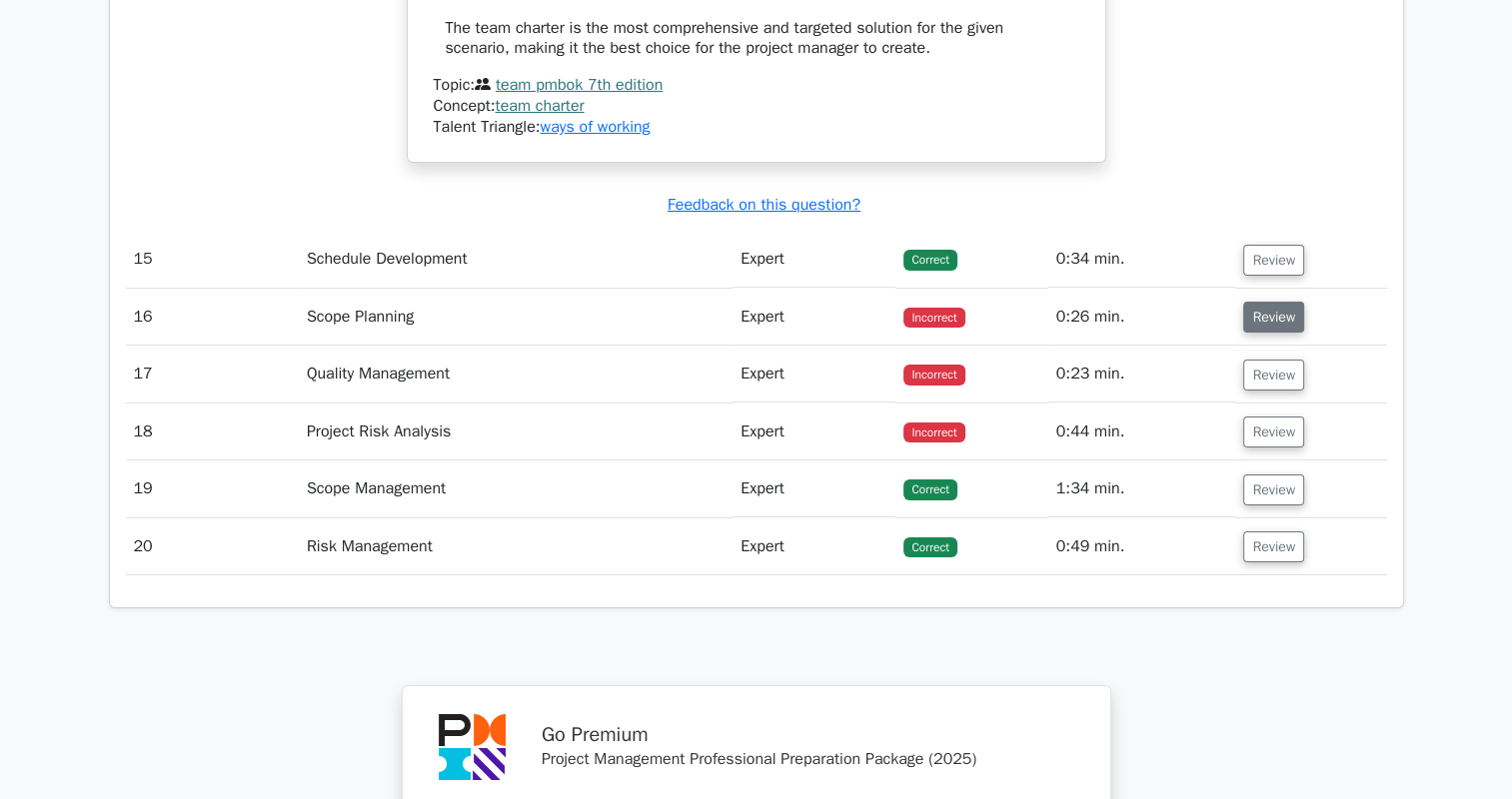 click on "Review" at bounding box center (1273, 317) 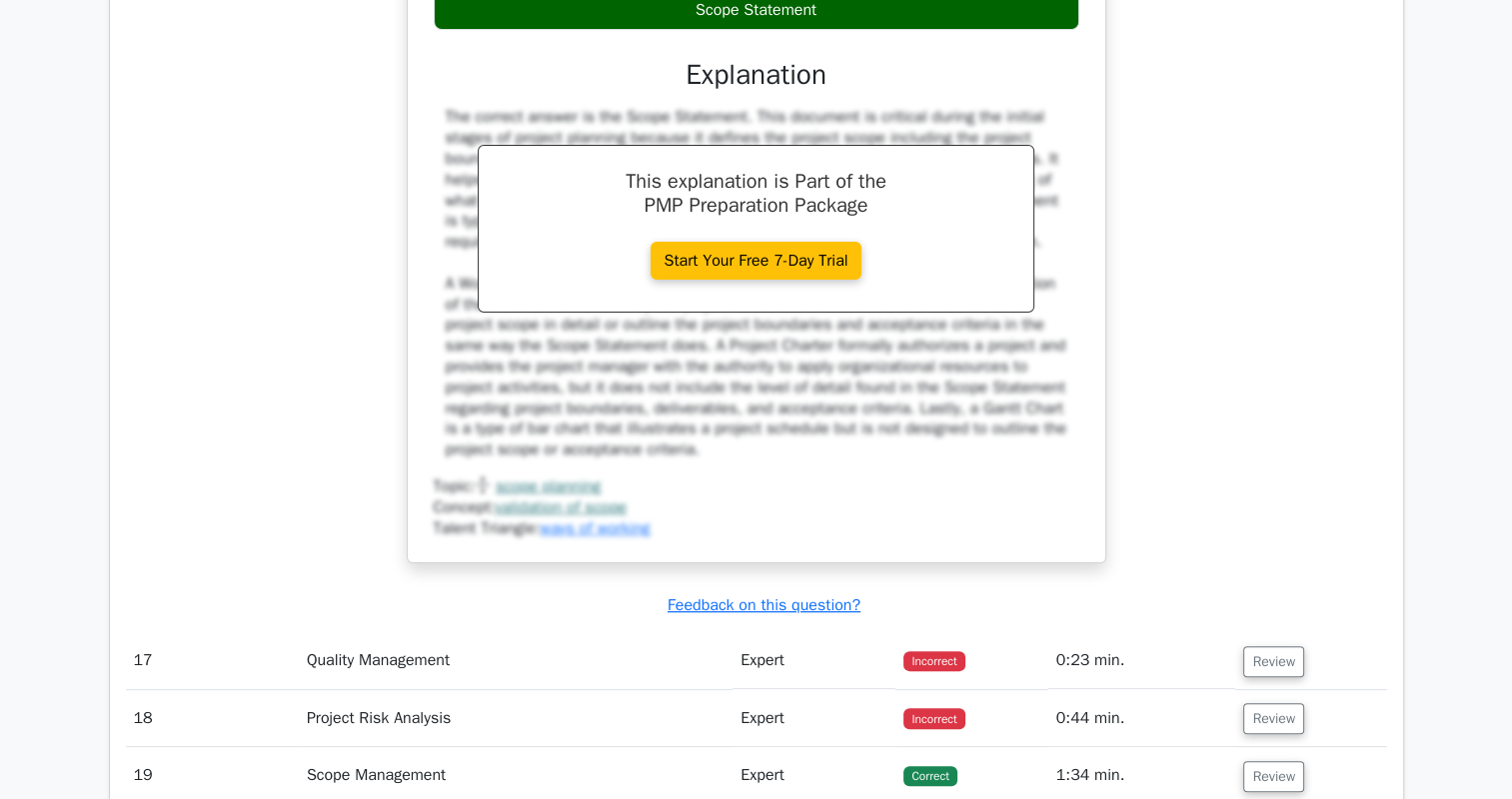 scroll, scrollTop: 15808, scrollLeft: 0, axis: vertical 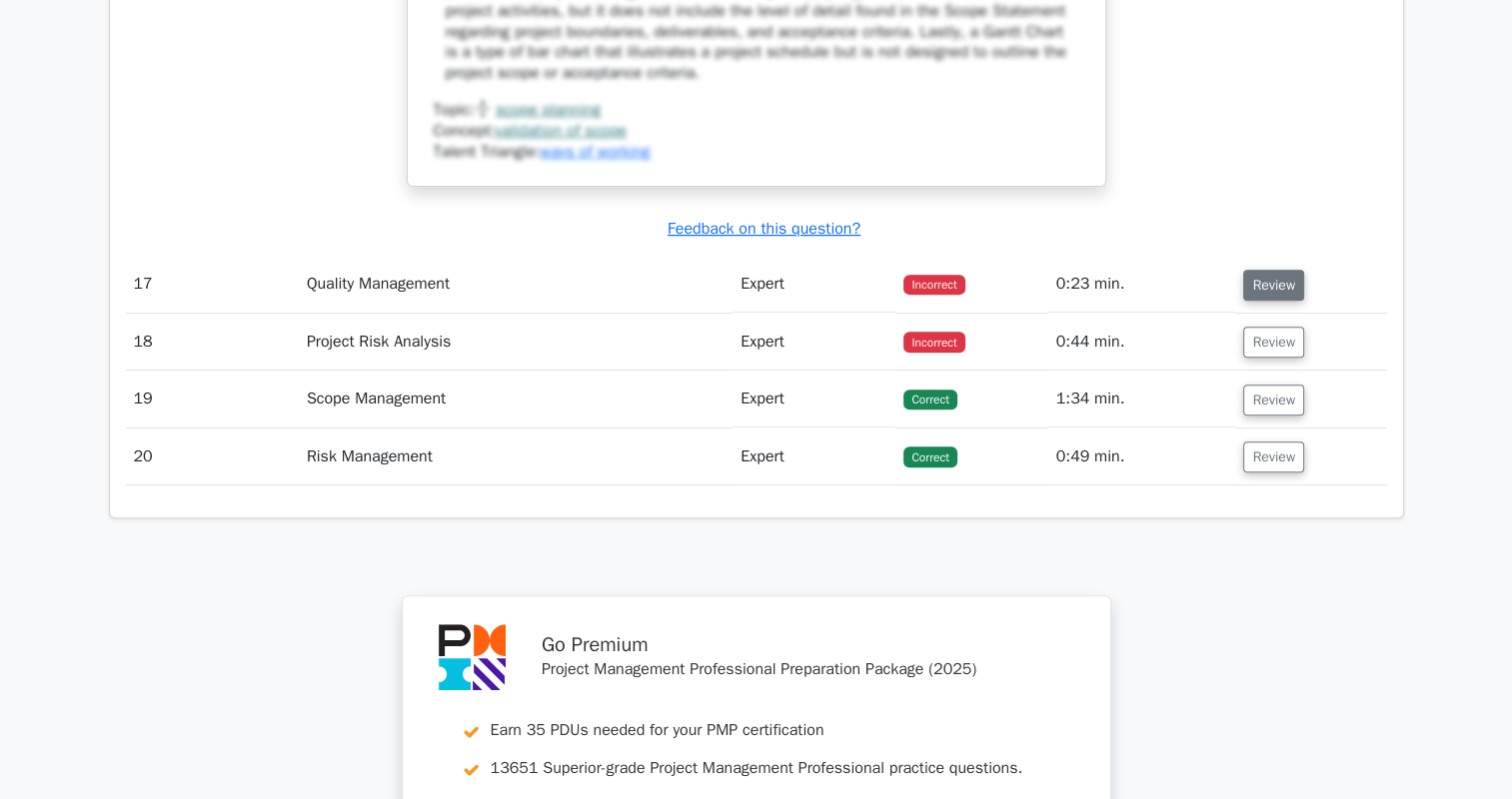 click on "Review" at bounding box center (1273, 285) 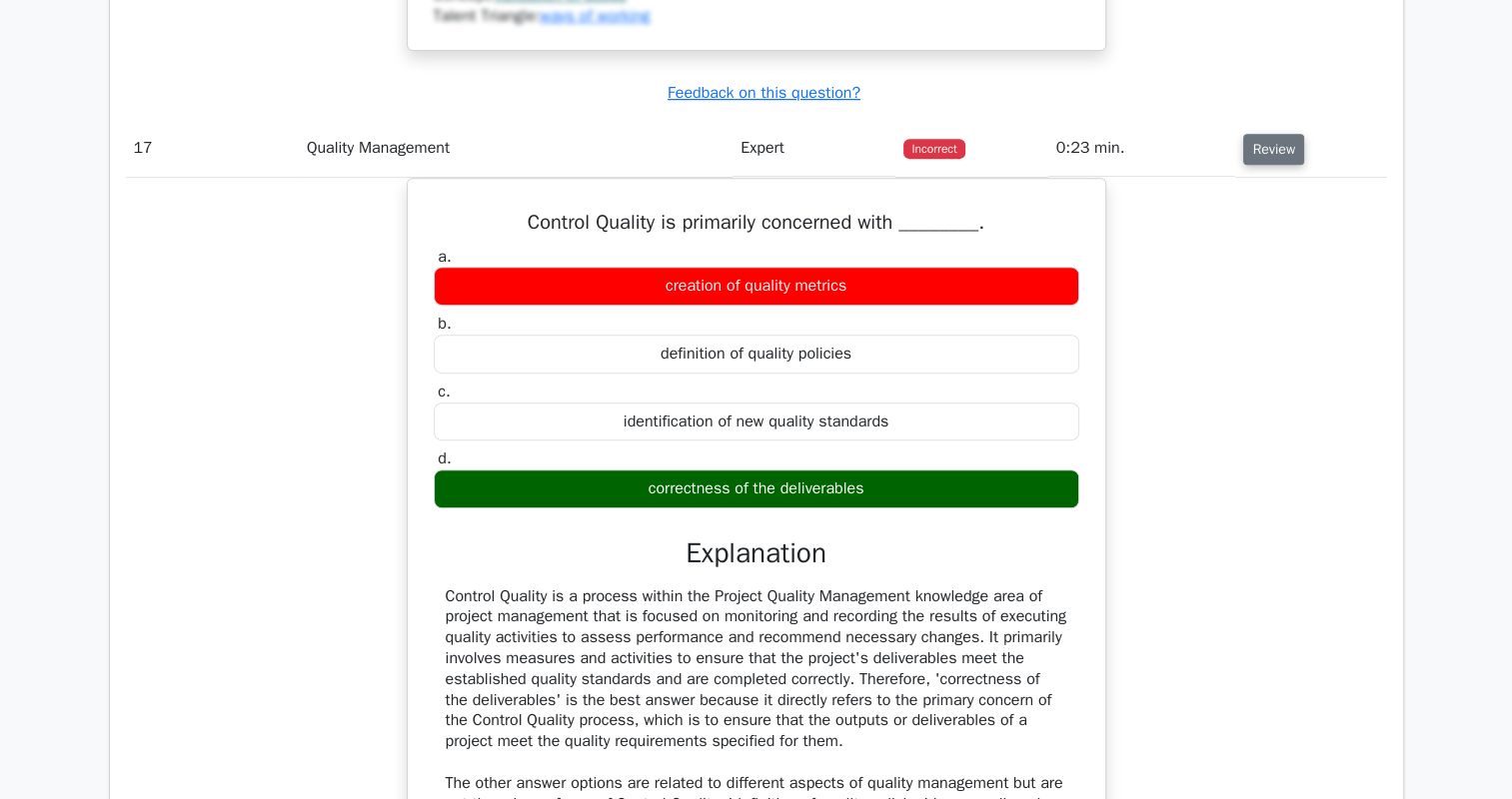 scroll, scrollTop: 15944, scrollLeft: 0, axis: vertical 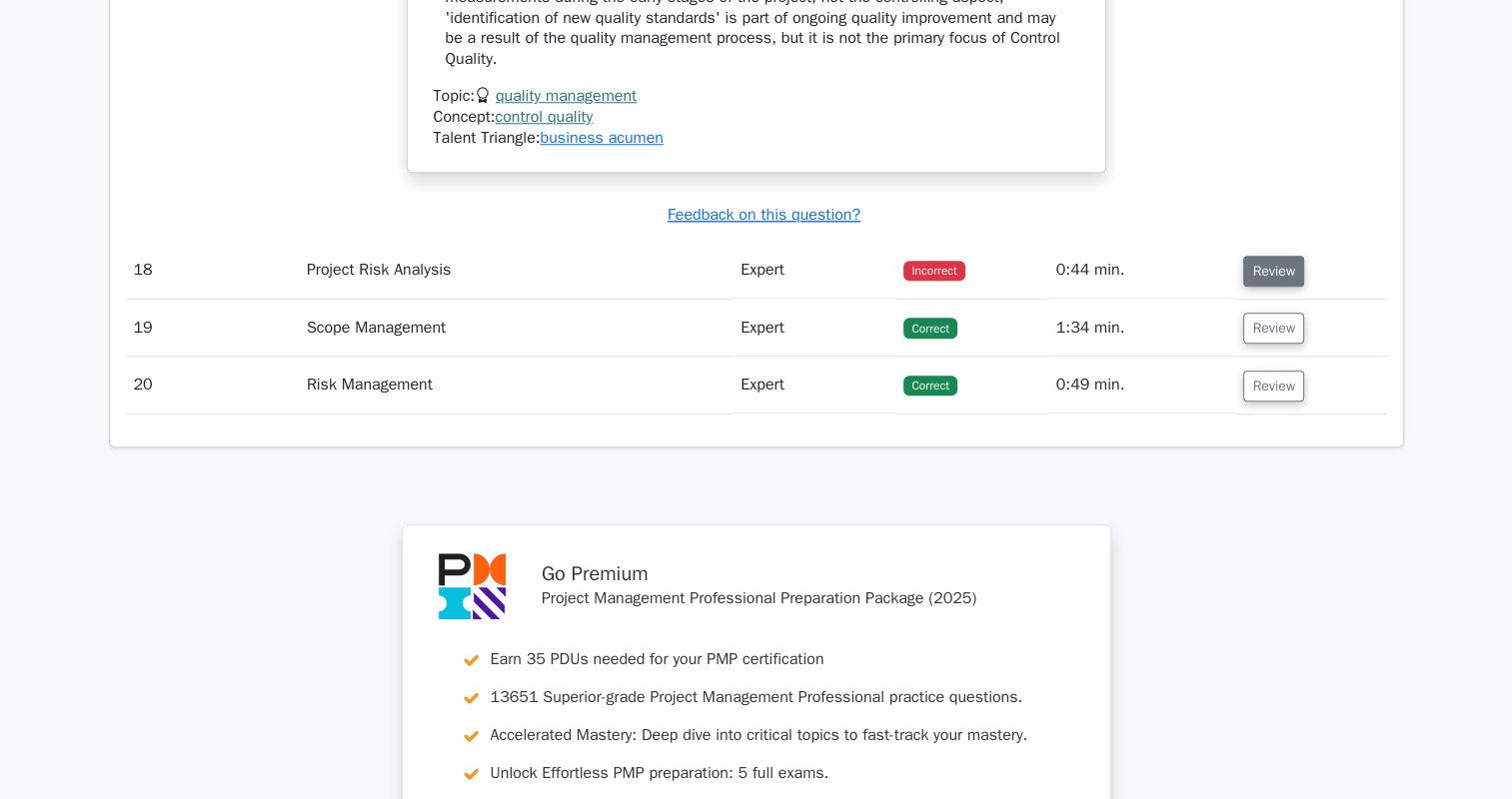 click on "Review" at bounding box center (1273, 271) 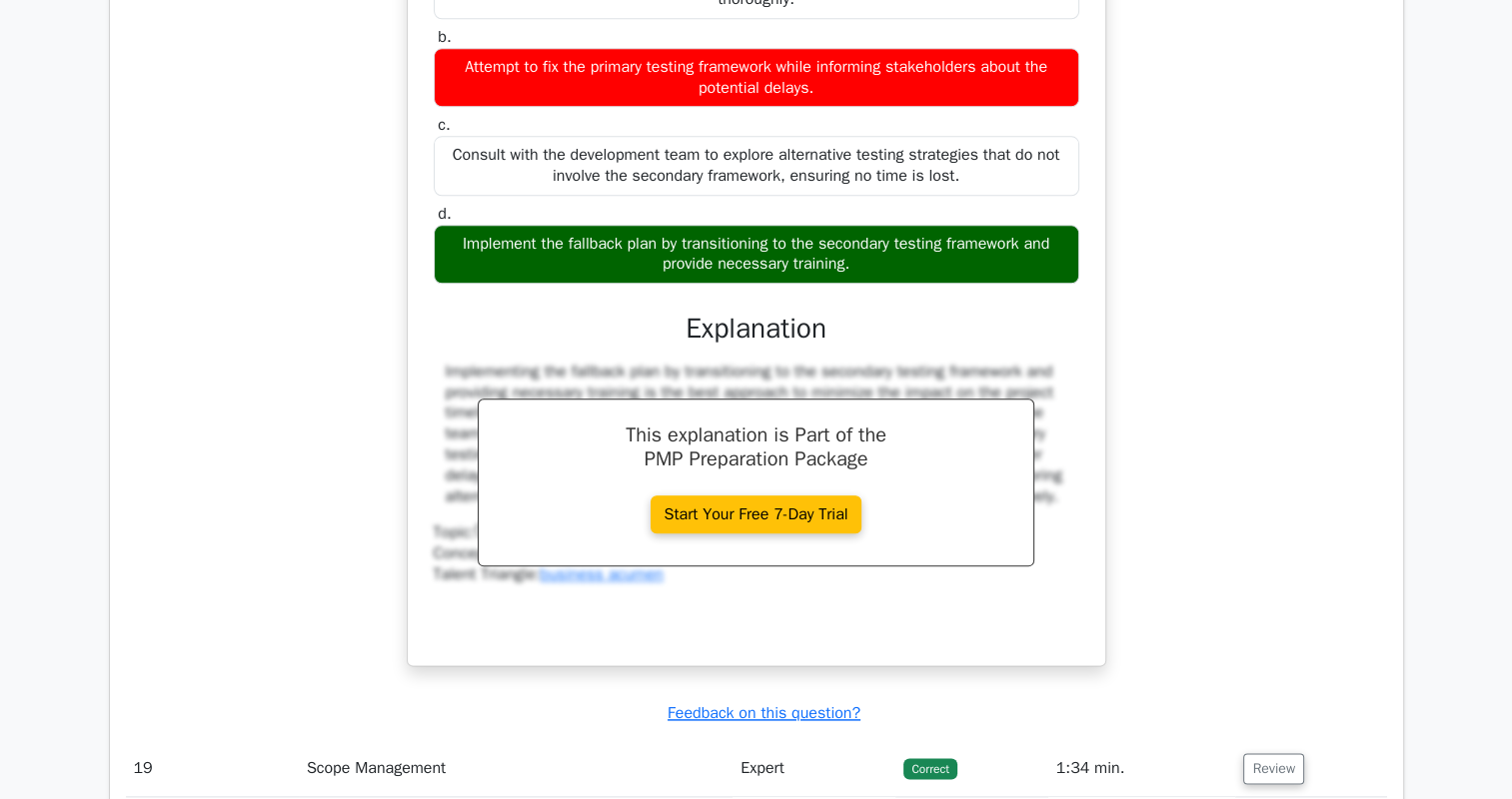 scroll, scrollTop: 17680, scrollLeft: 0, axis: vertical 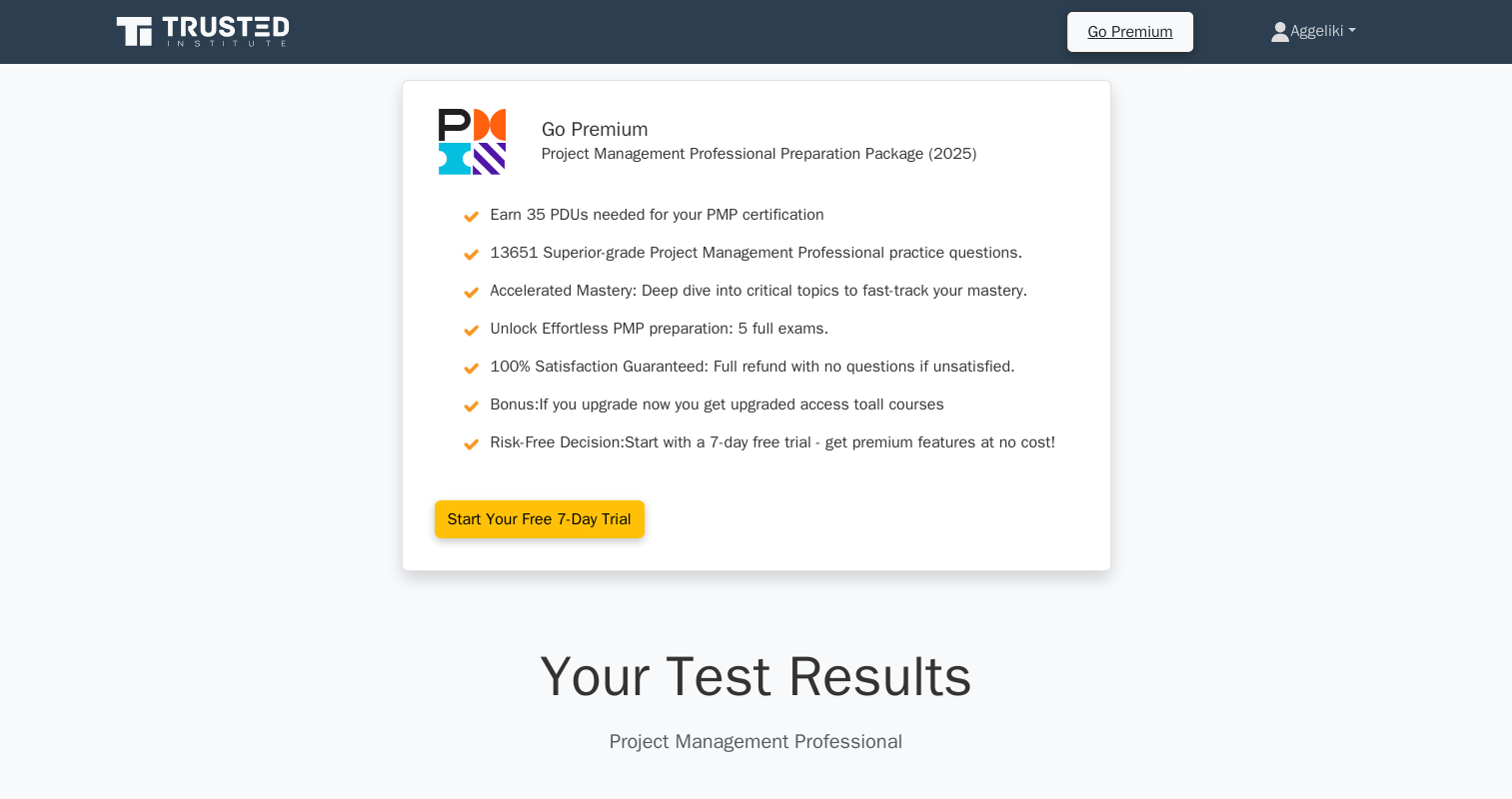click on "Aggeliki" at bounding box center [1312, 31] 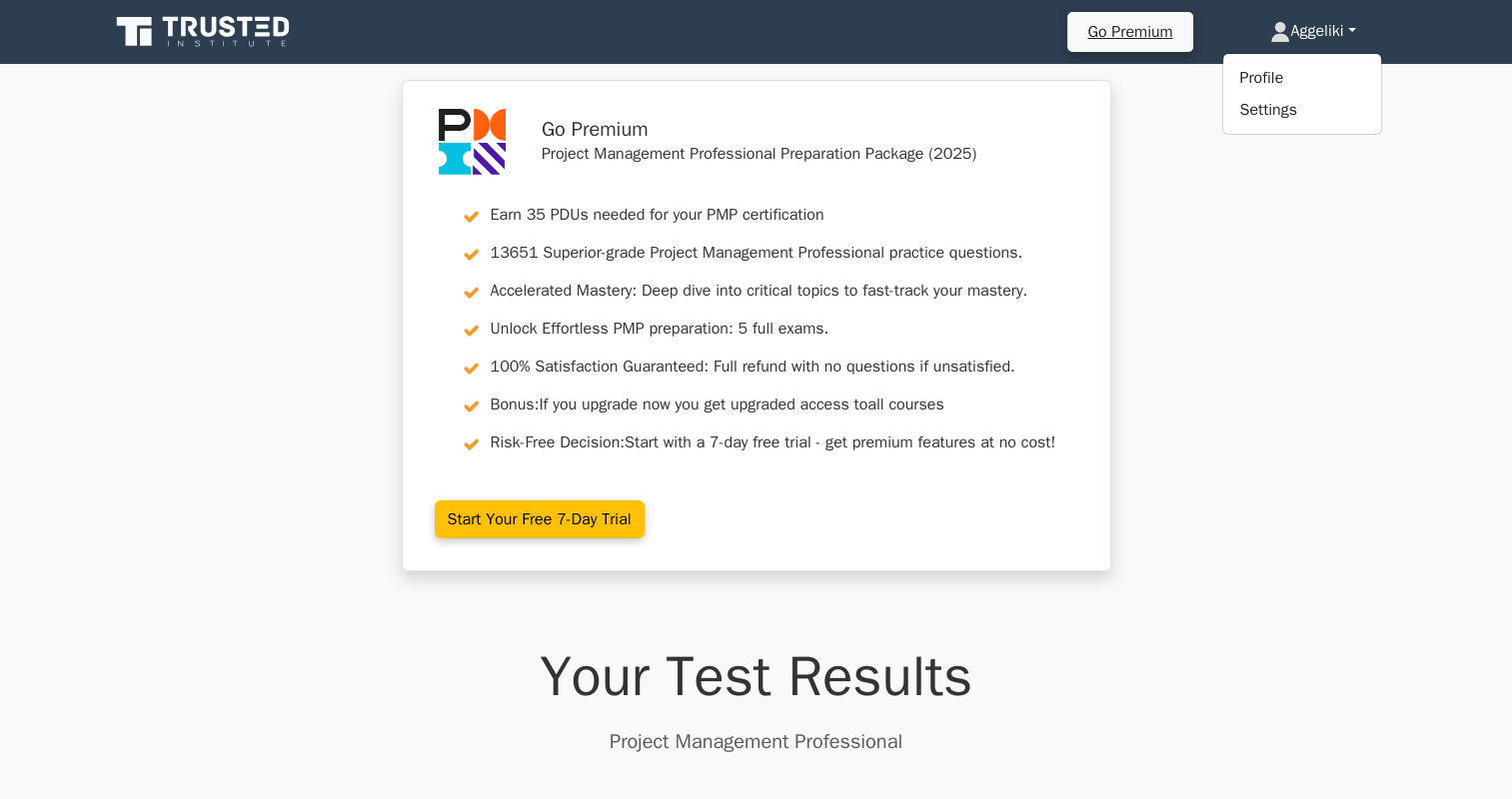 click 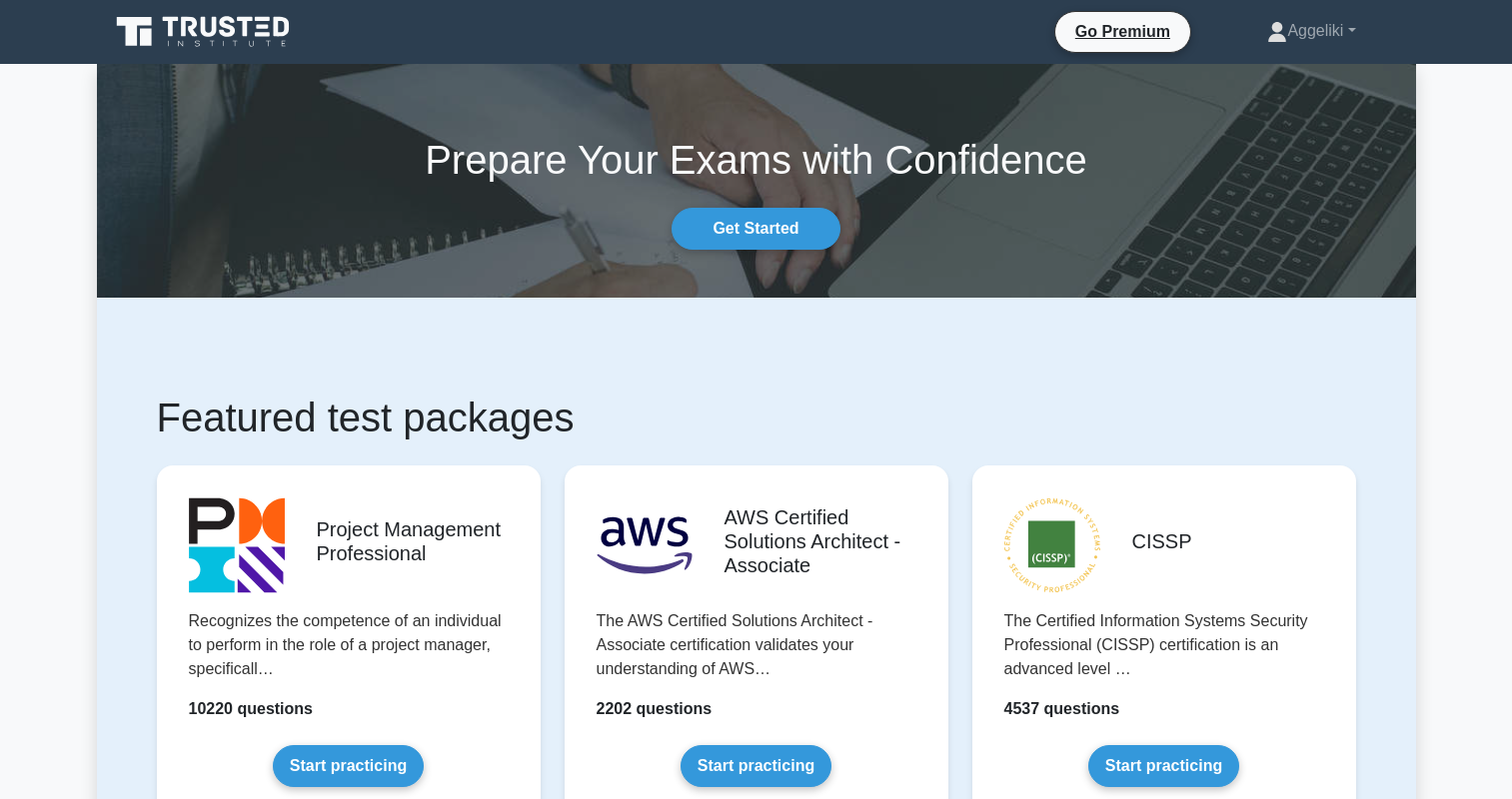 scroll, scrollTop: 0, scrollLeft: 0, axis: both 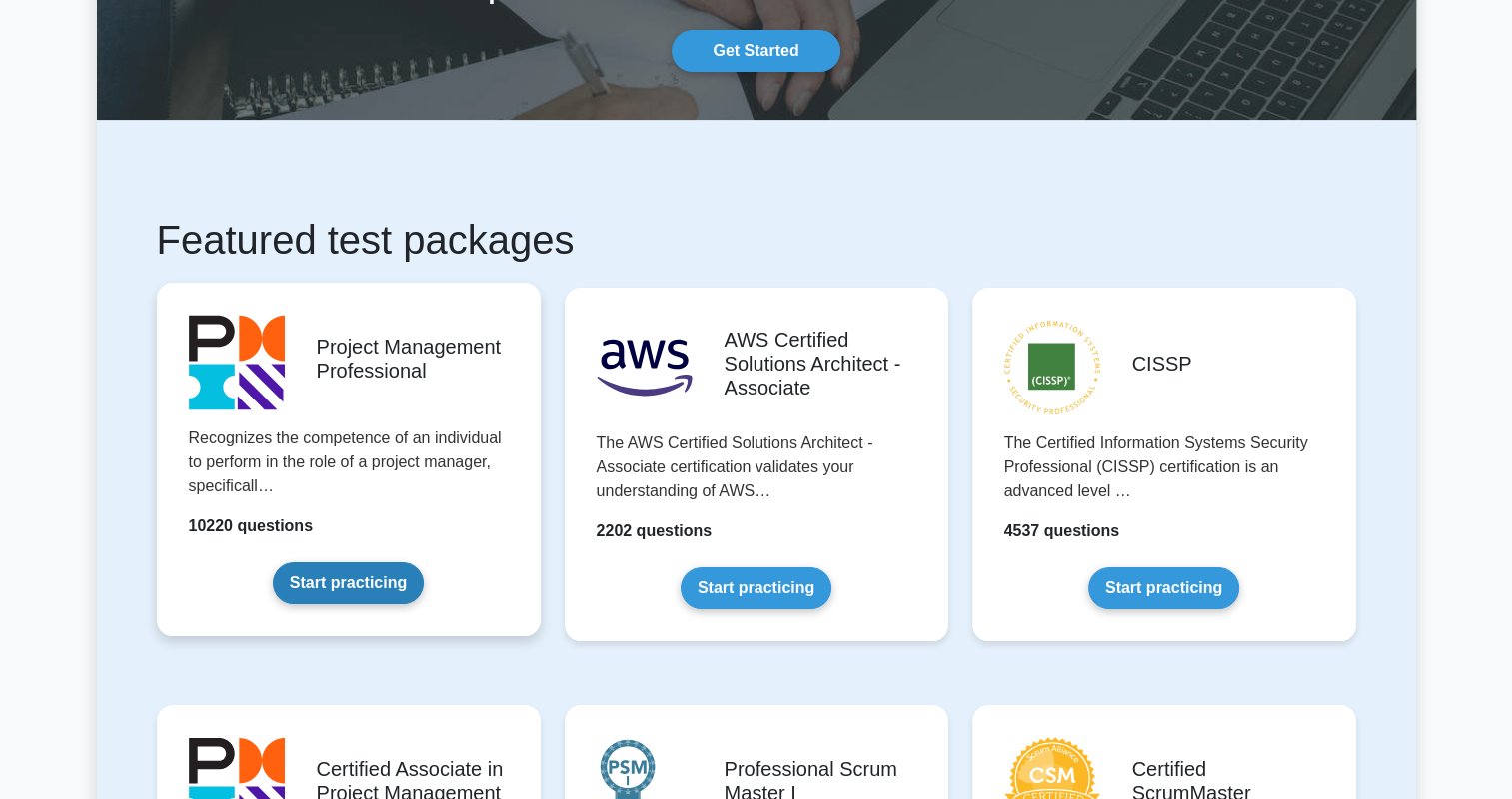 click on "Start practicing" at bounding box center [348, 583] 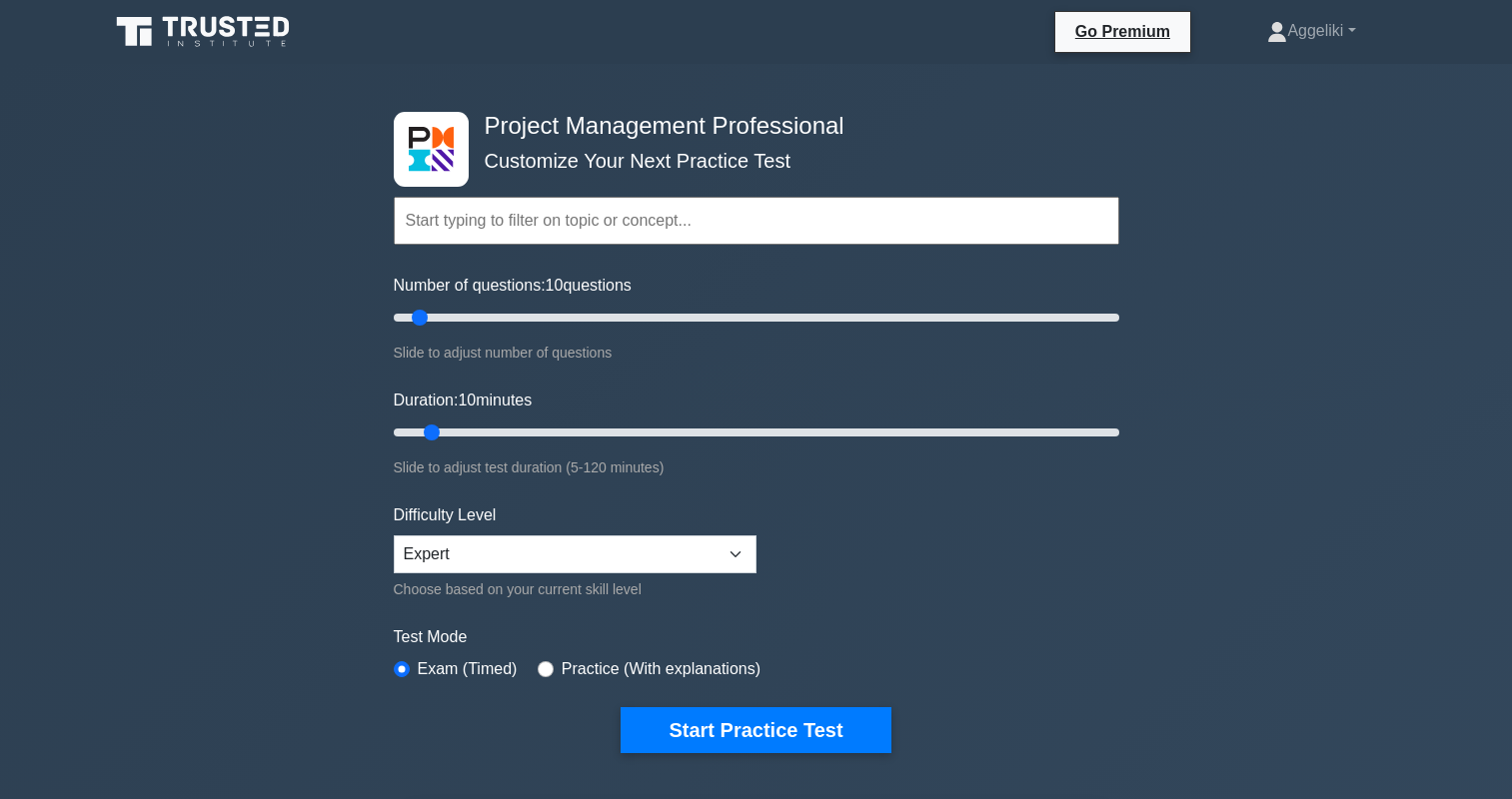 scroll, scrollTop: 0, scrollLeft: 0, axis: both 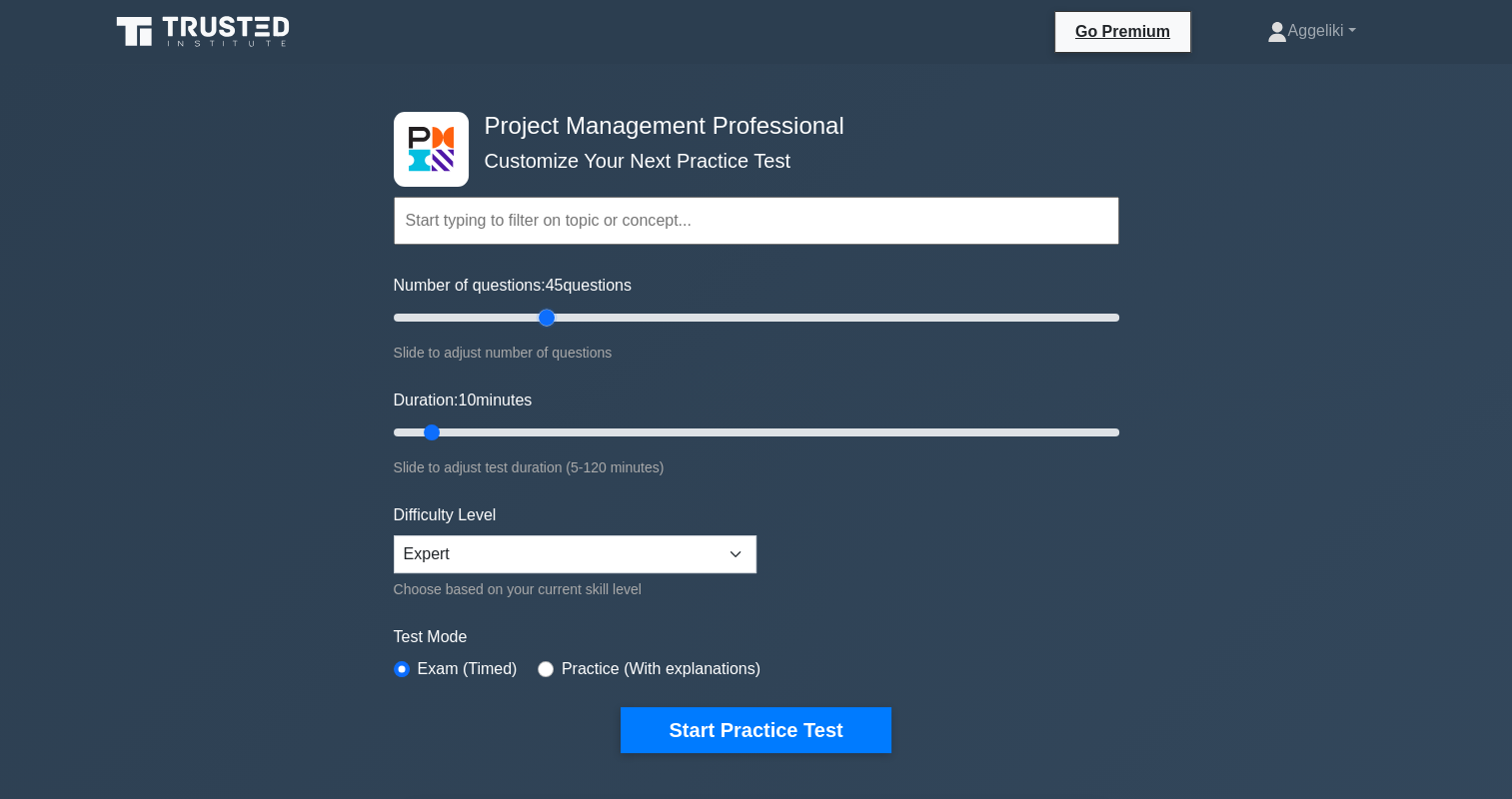 drag, startPoint x: 425, startPoint y: 321, endPoint x: 544, endPoint y: 324, distance: 119.03781 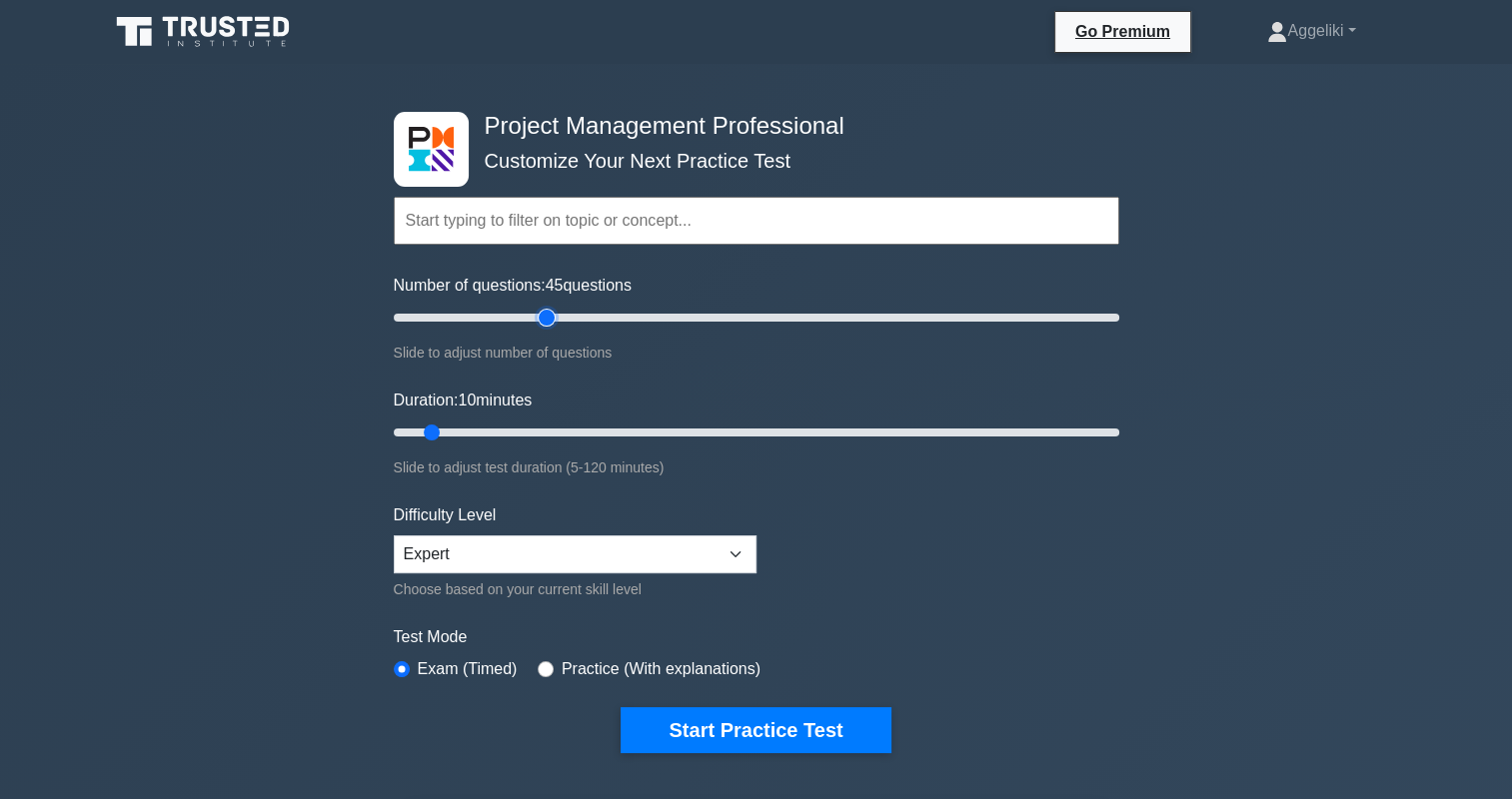 type on "45" 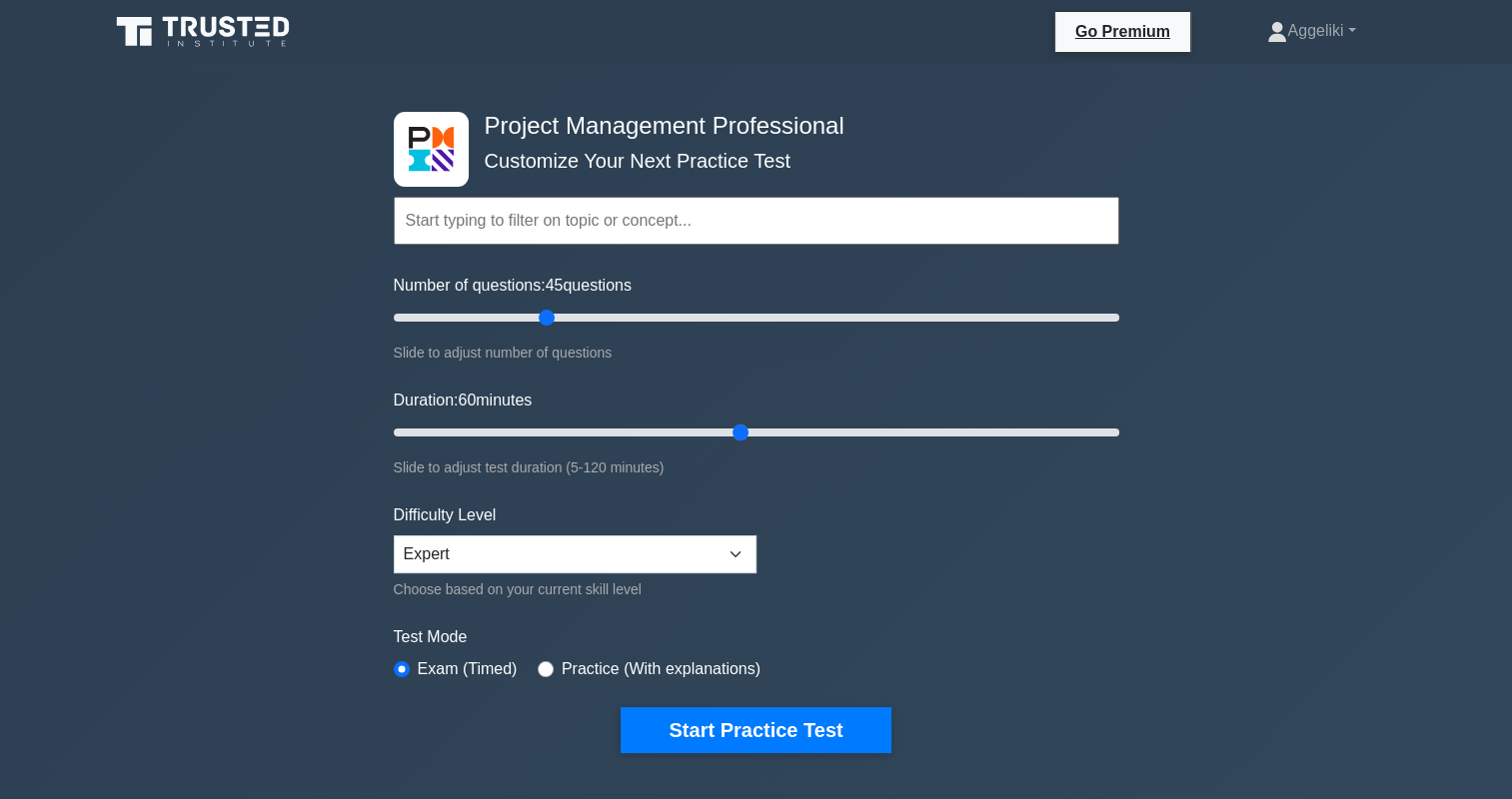 drag, startPoint x: 424, startPoint y: 434, endPoint x: 743, endPoint y: 447, distance: 319.26478 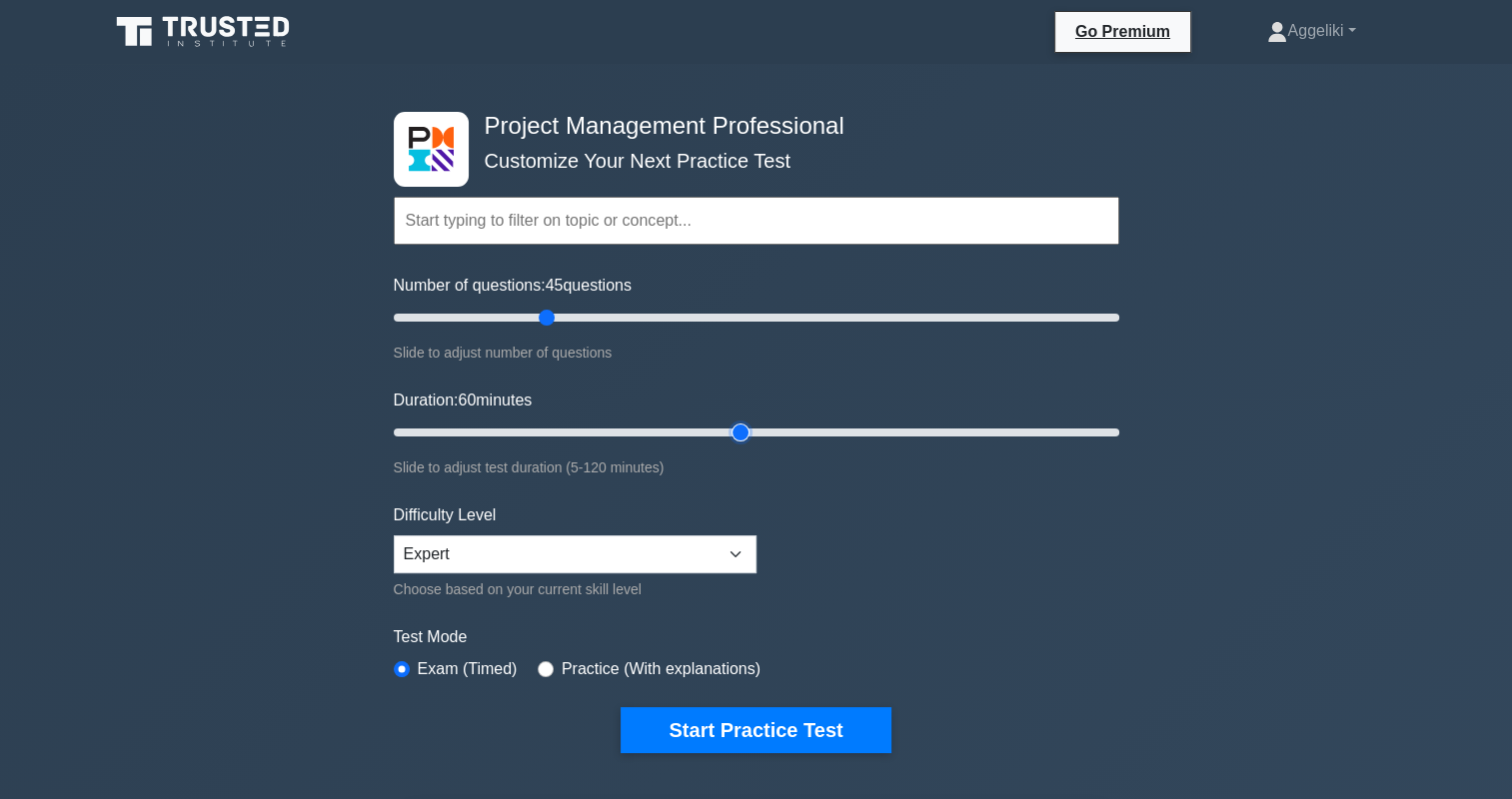 type on "60" 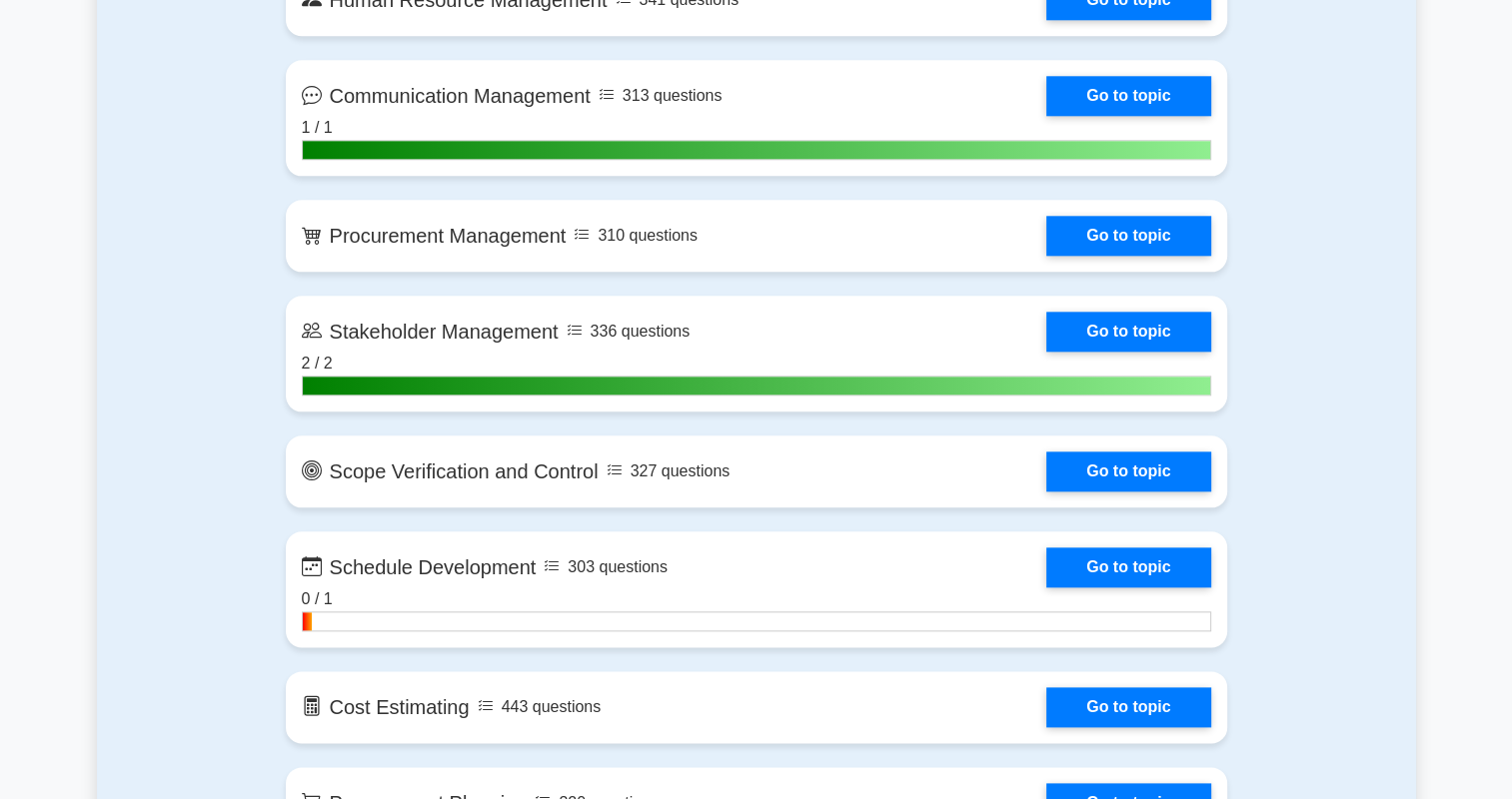 scroll, scrollTop: 2125, scrollLeft: 0, axis: vertical 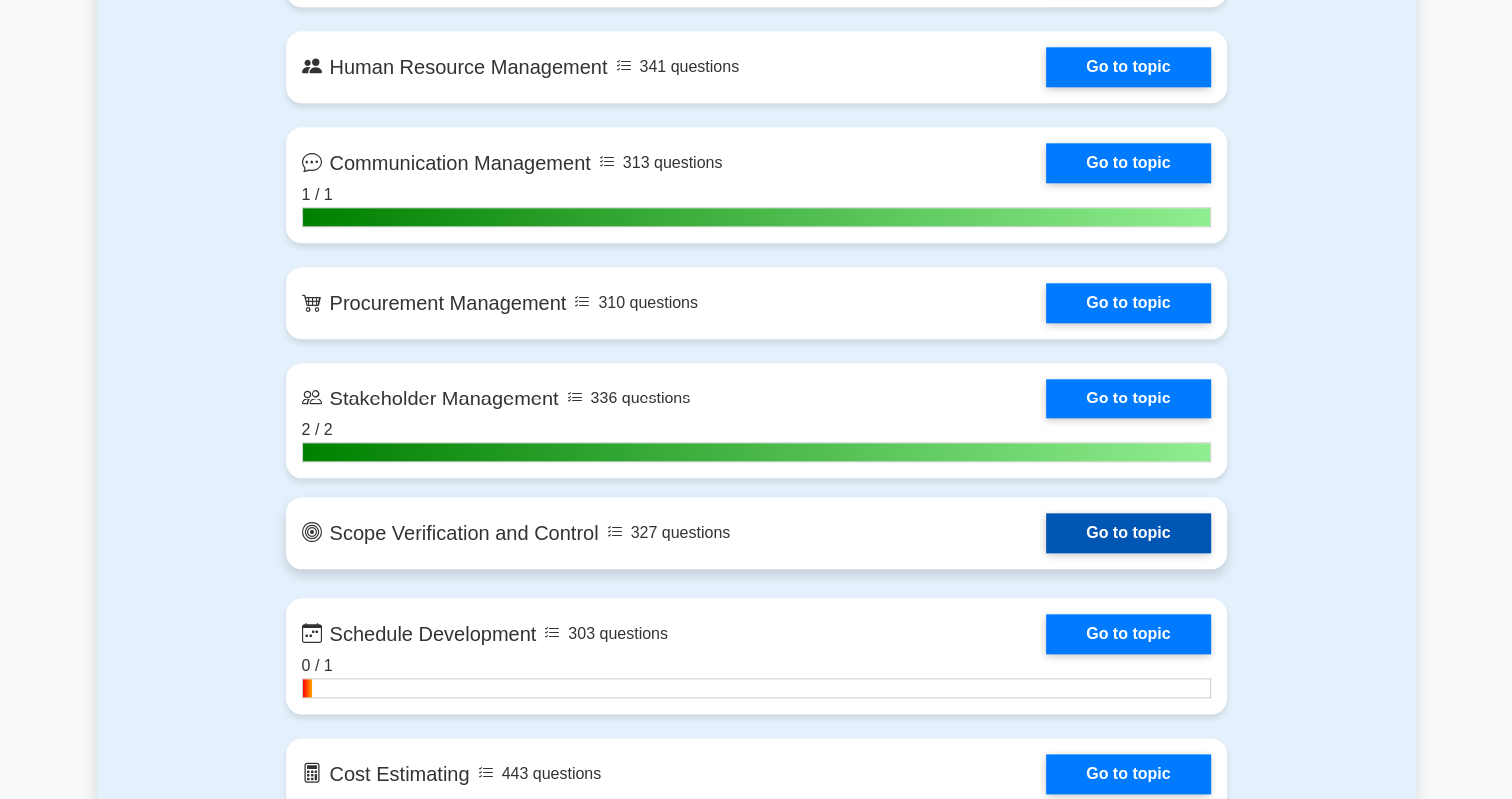 click on "Go to topic" at bounding box center (1128, 533) 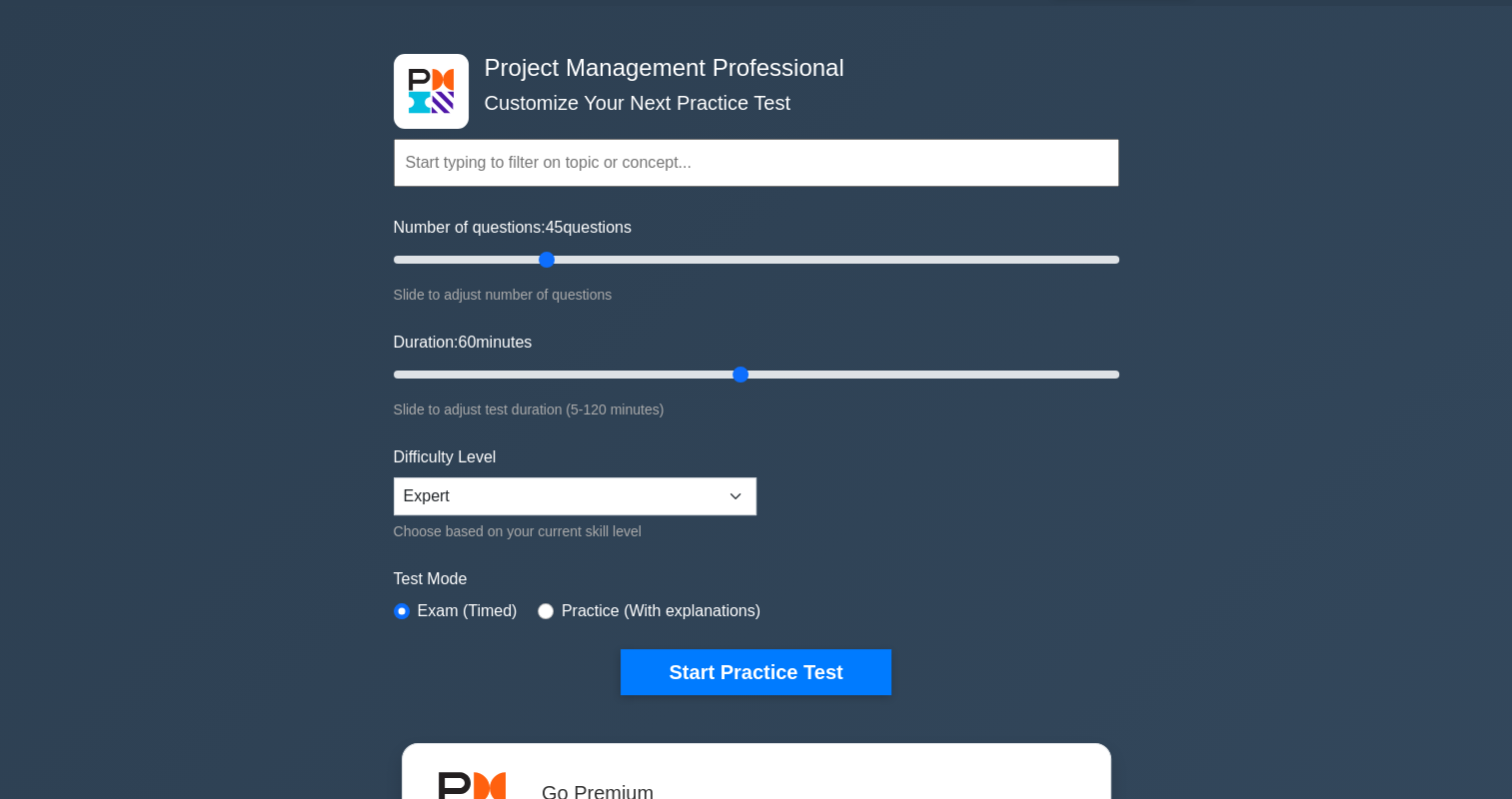 scroll, scrollTop: 0, scrollLeft: 0, axis: both 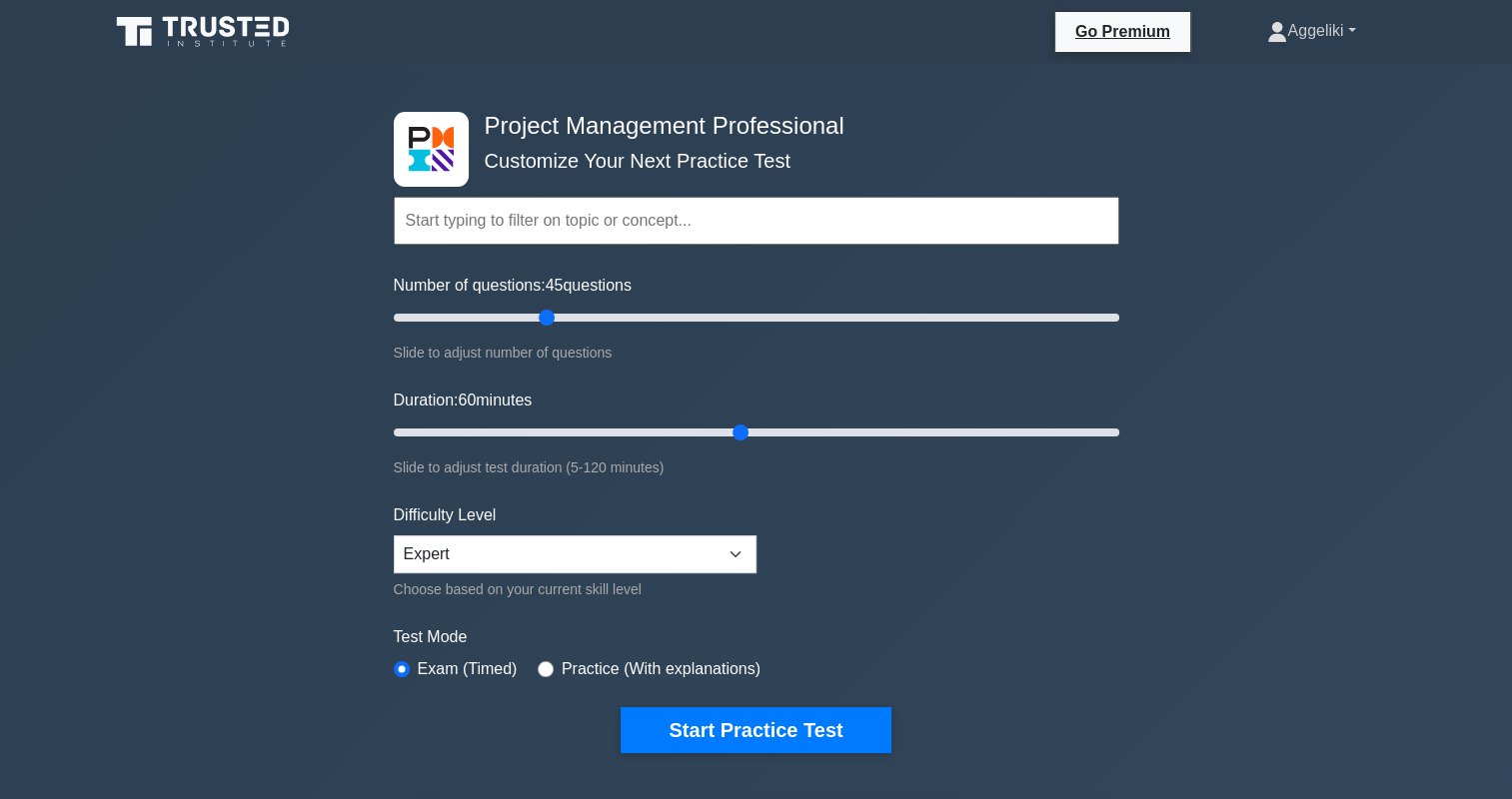 click on "Aggeliki" at bounding box center [1311, 31] 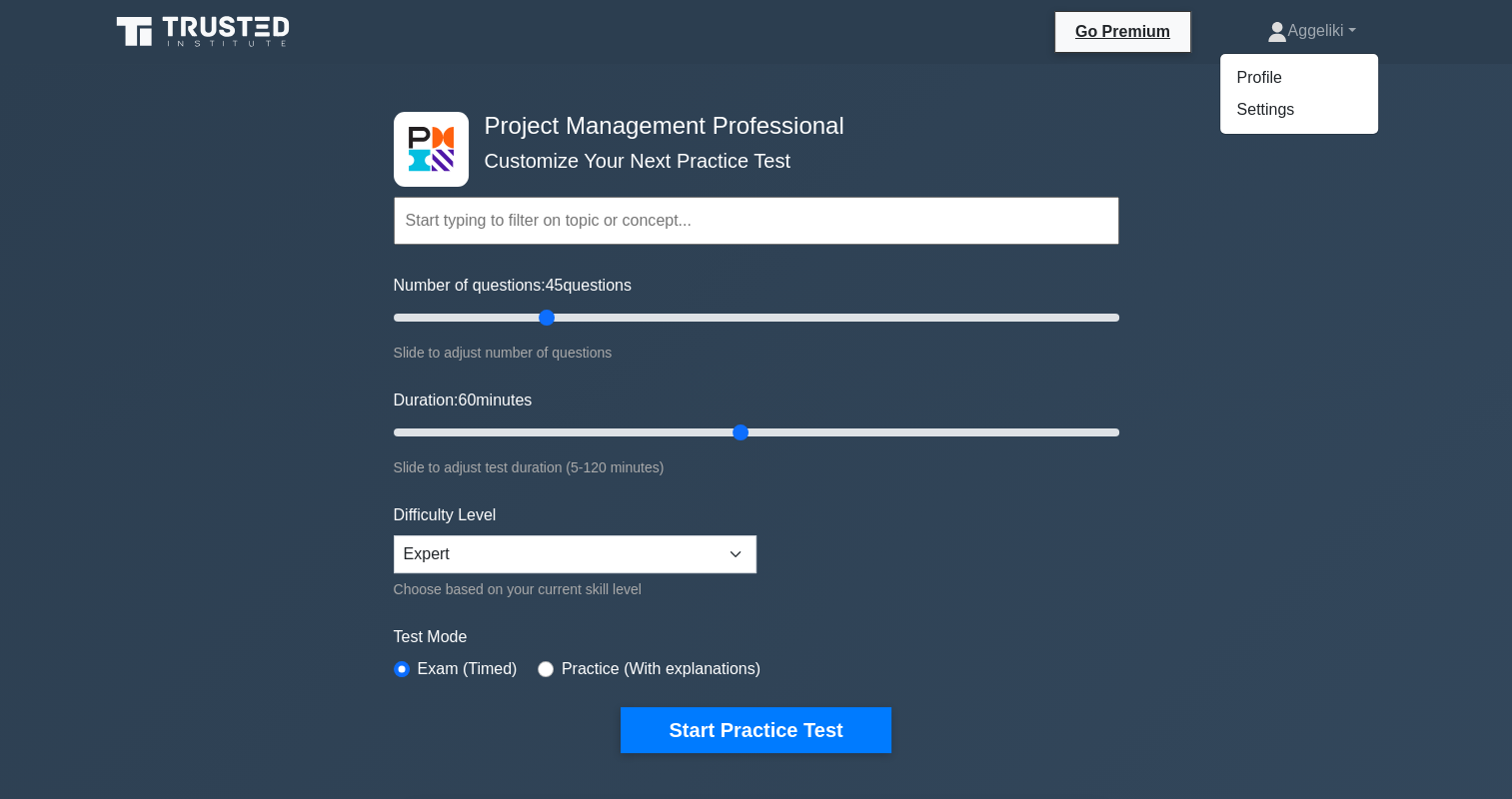 click on "Project Management Professional
Customize Your Next Practice Test
Topics
Scope Management
Time Management
Cost Management
Quality Management
Risk Management
Integration Management
Human Resource Management
Concepts" at bounding box center (756, 692) 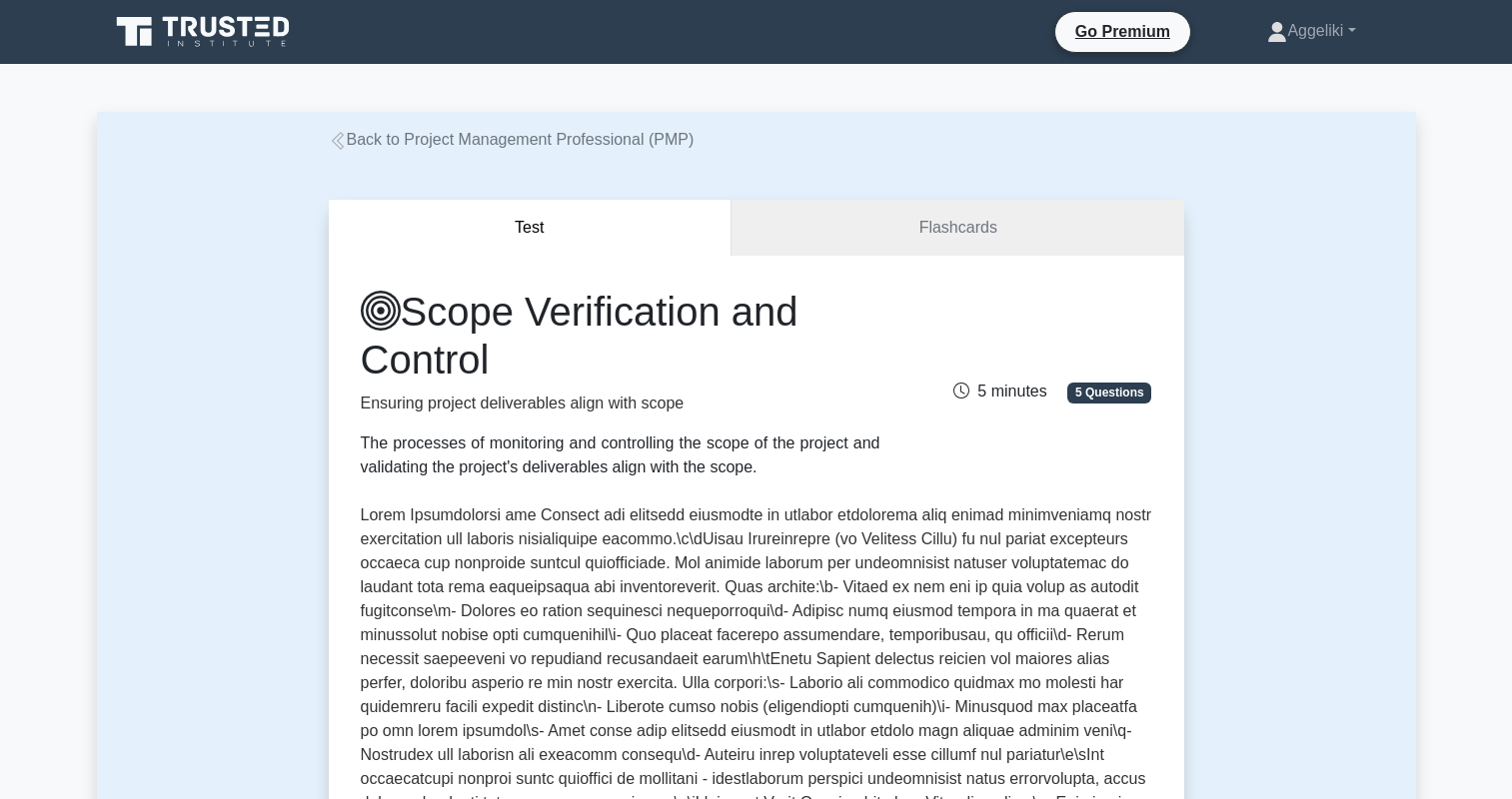 scroll, scrollTop: 0, scrollLeft: 0, axis: both 